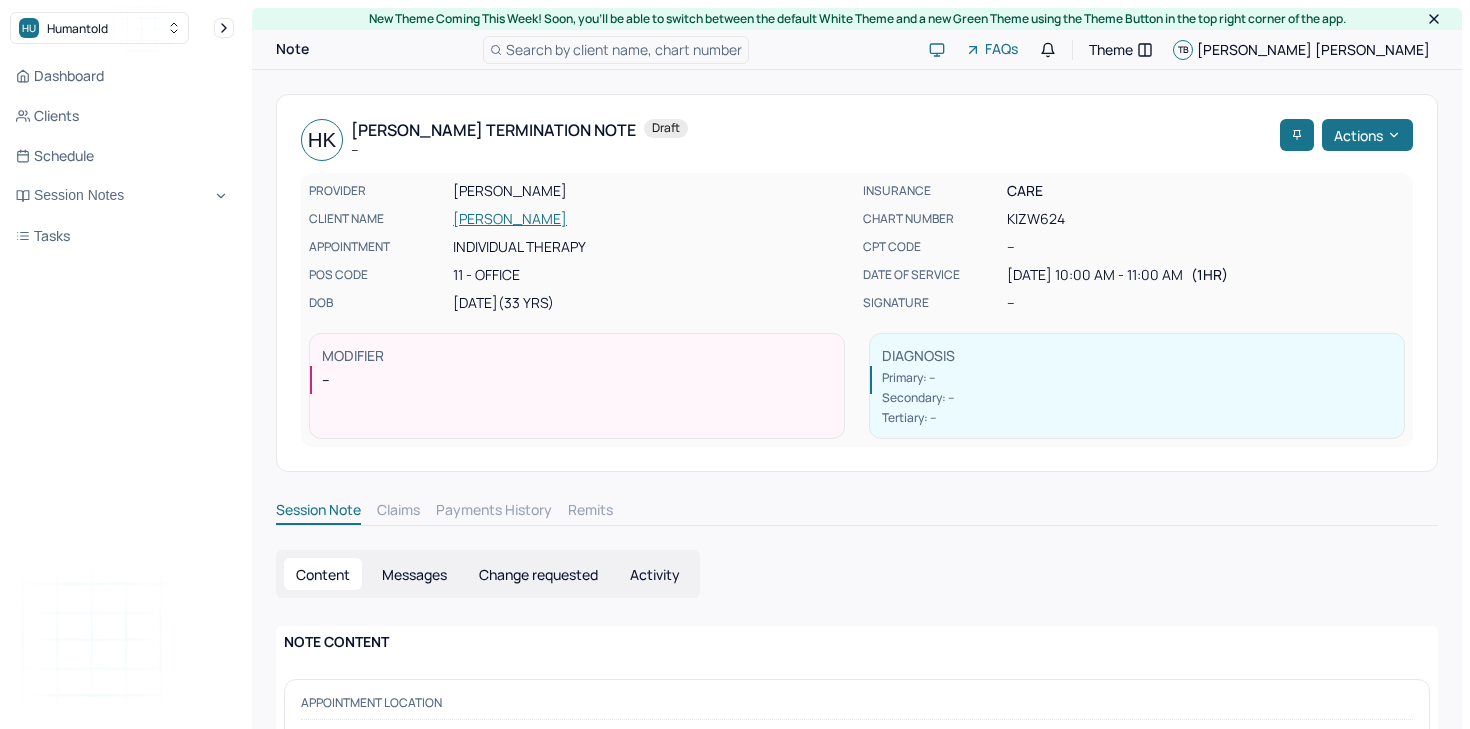 scroll, scrollTop: 110, scrollLeft: 0, axis: vertical 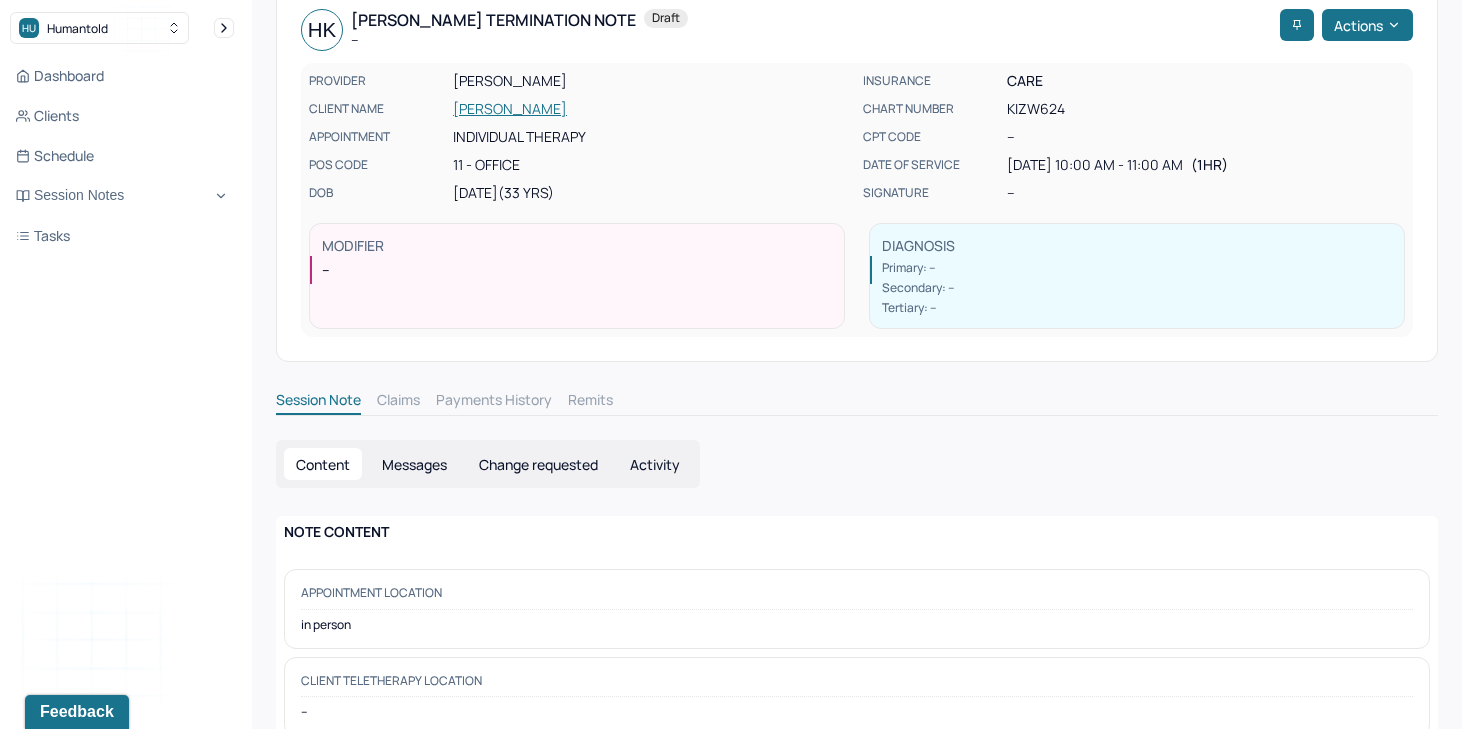 click on "[PERSON_NAME]" at bounding box center [652, 109] 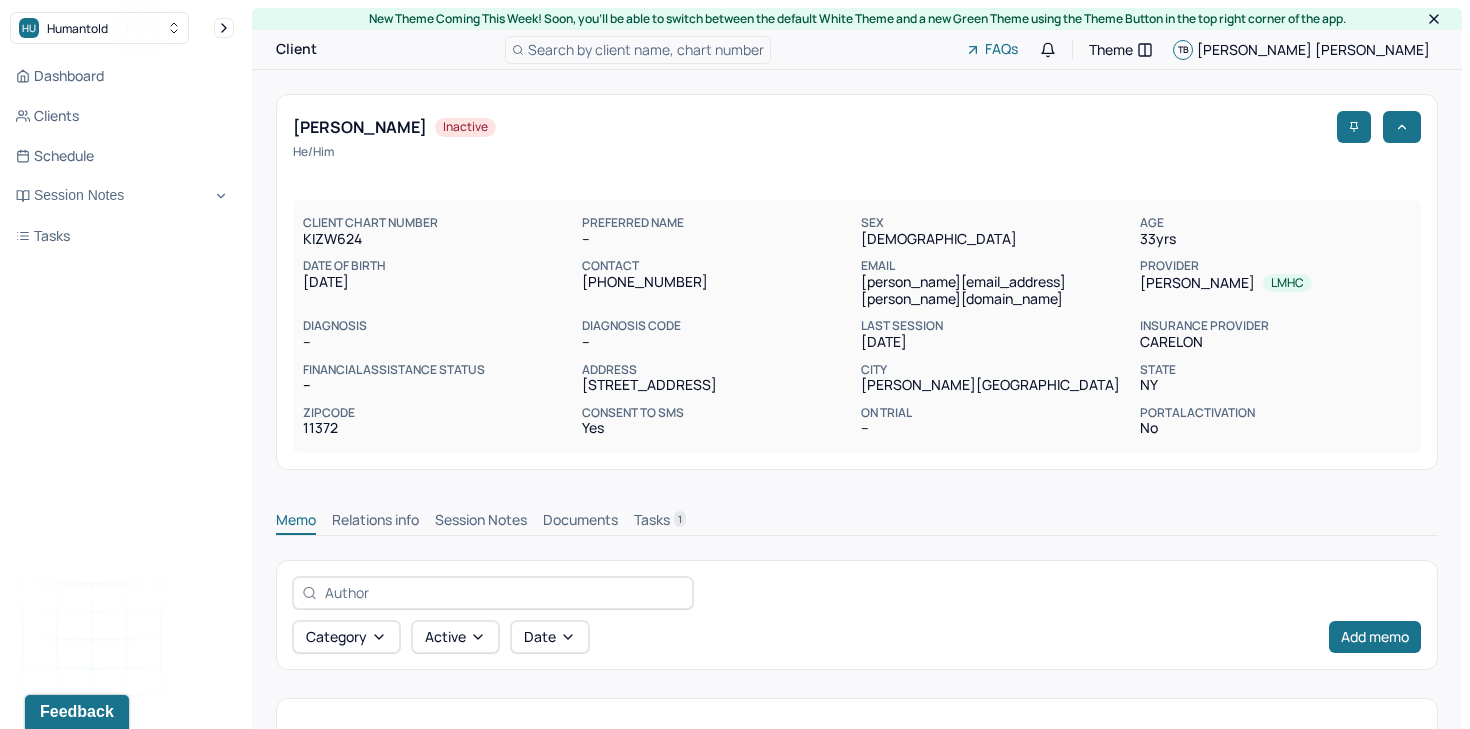 click on "Session Notes" at bounding box center [481, 522] 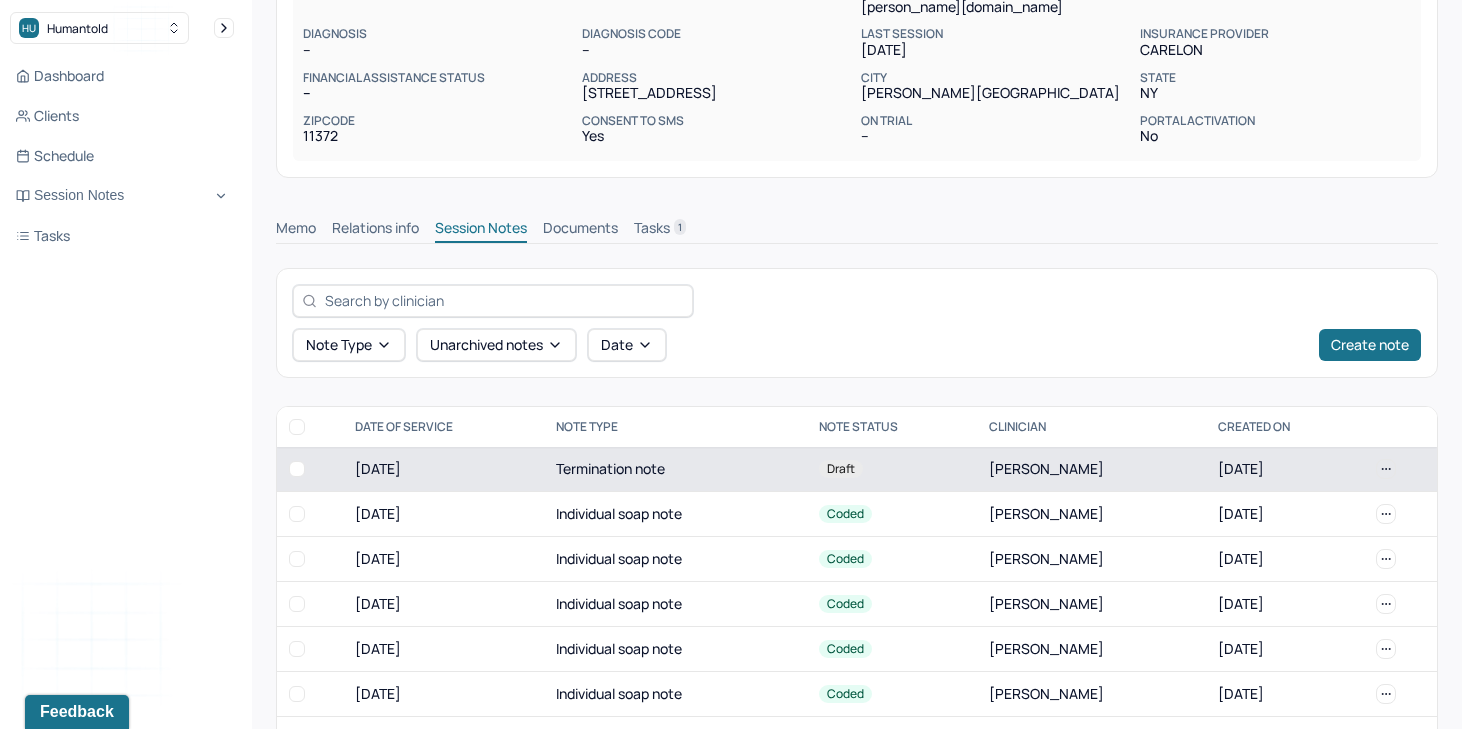 scroll, scrollTop: 291, scrollLeft: 0, axis: vertical 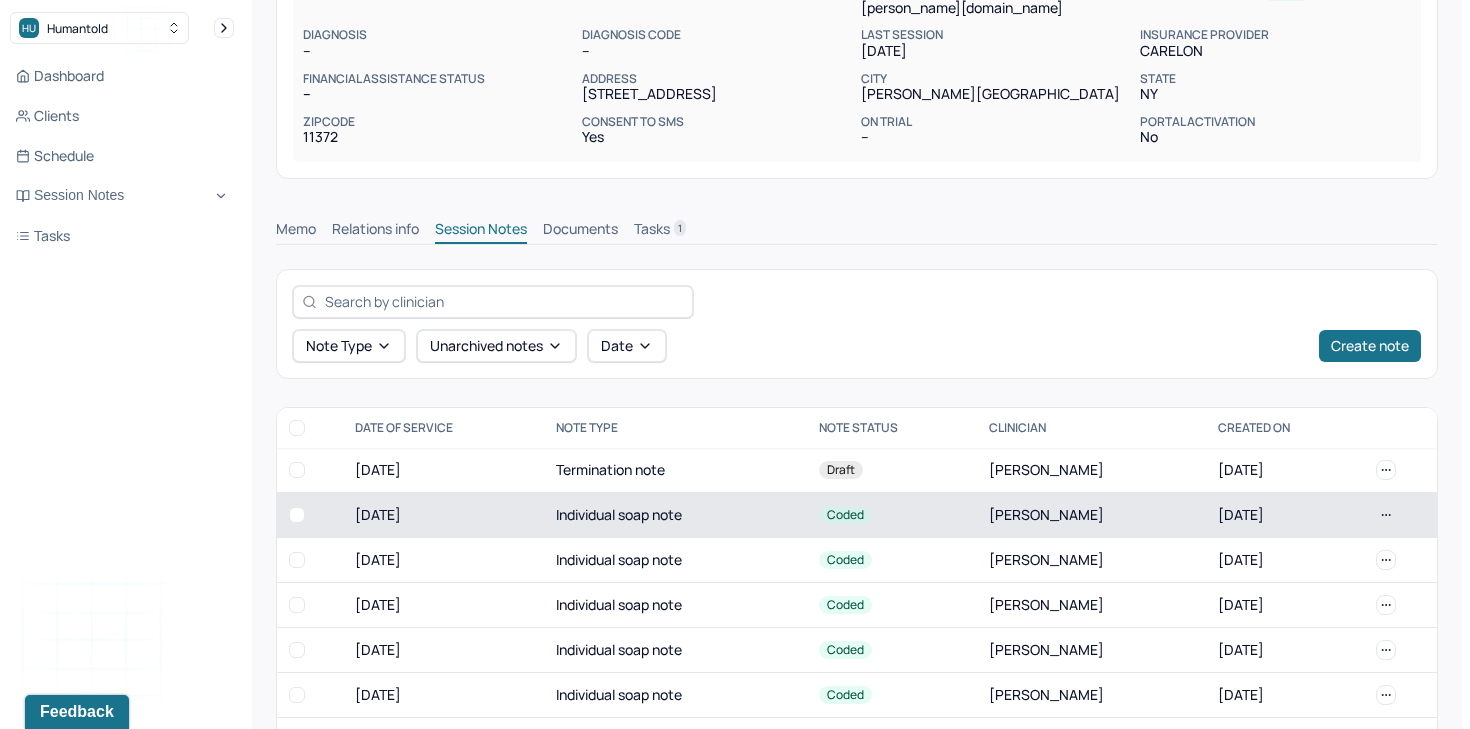 click on "Individual soap note" at bounding box center (675, 514) 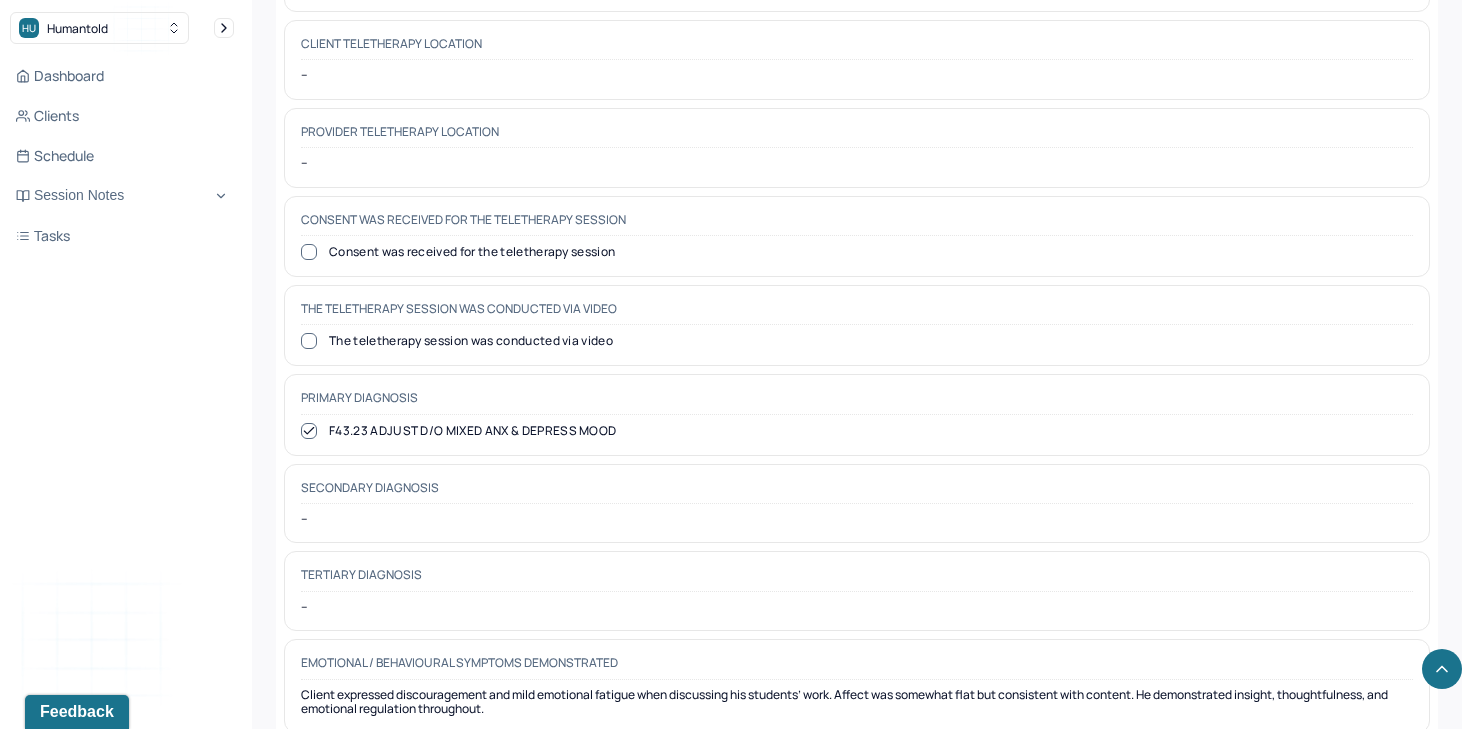 scroll, scrollTop: 873, scrollLeft: 0, axis: vertical 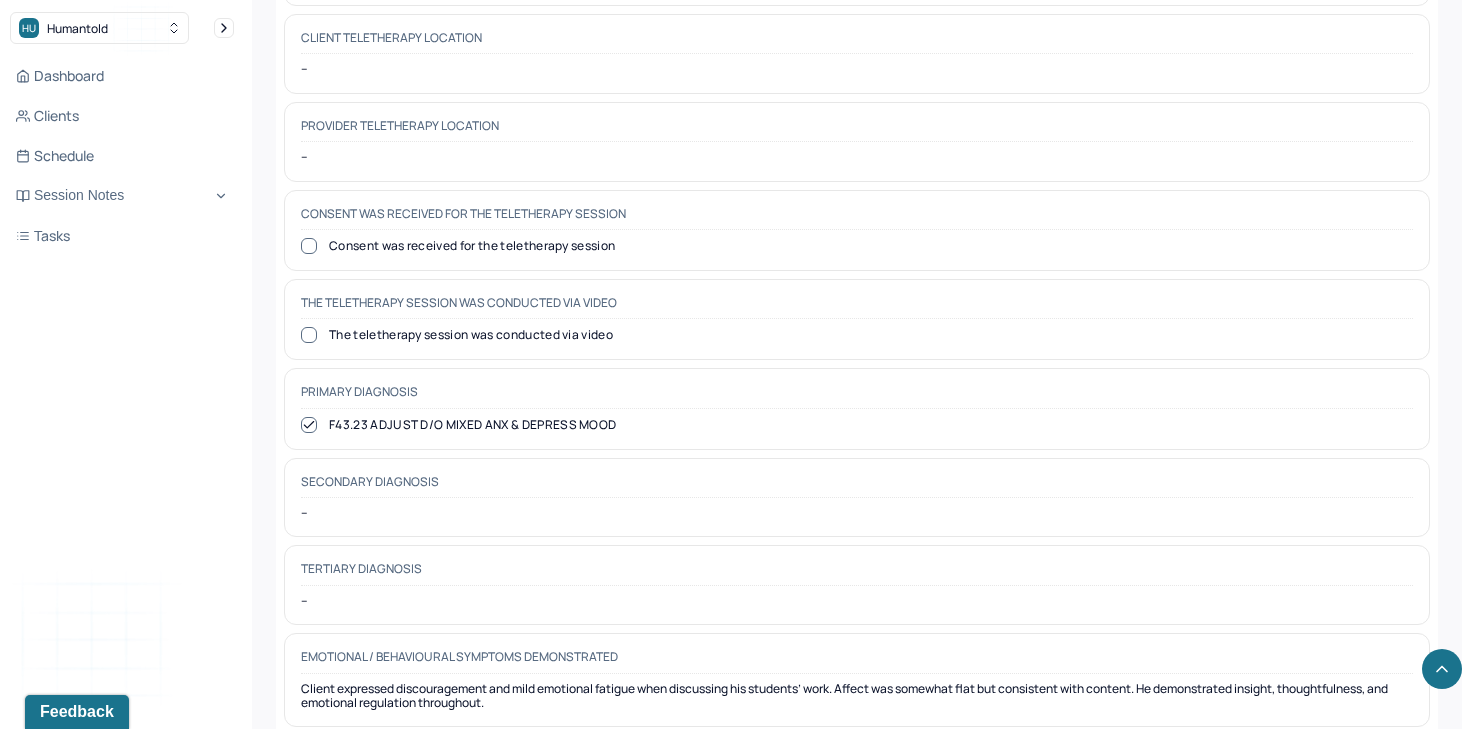 click on "F43.23 ADJUST D/O MIXED ANX & DEPRESS MOOD" at bounding box center [857, 425] 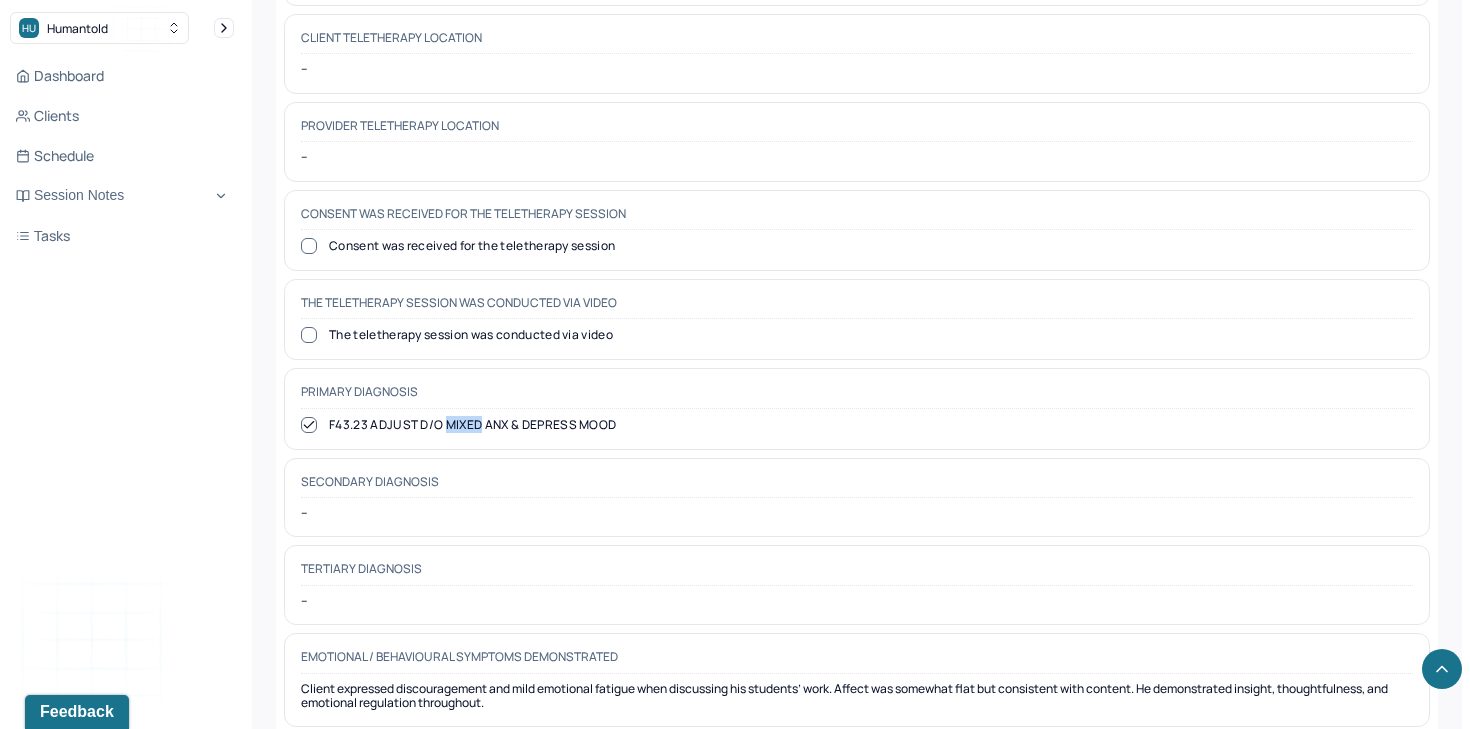 click on "F43.23 ADJUST D/O MIXED ANX & DEPRESS MOOD" at bounding box center [857, 425] 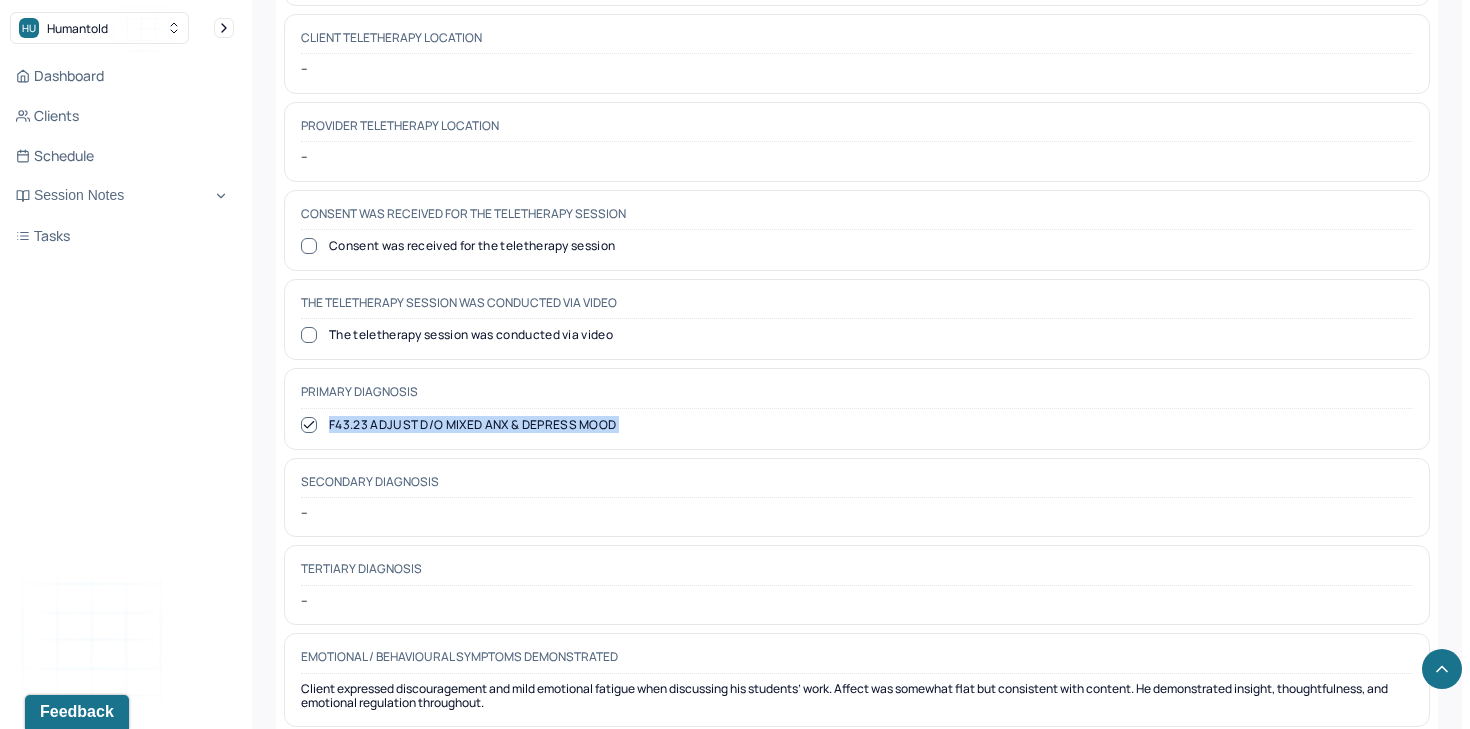 click on "F43.23 ADJUST D/O MIXED ANX & DEPRESS MOOD" at bounding box center [857, 425] 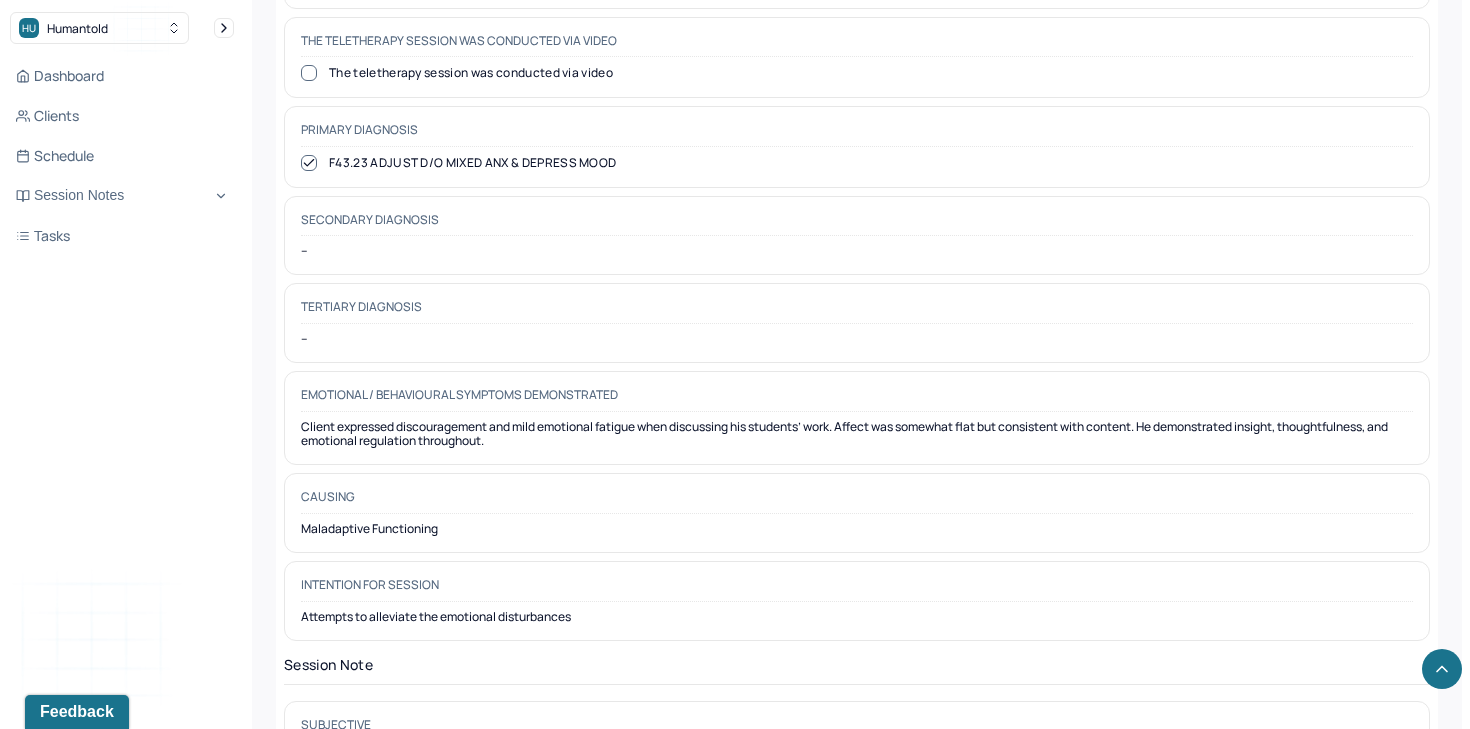 click on "Client expressed discouragement and mild emotional fatigue when discussing his students’ work. Affect was somewhat flat but consistent with content. He demonstrated insight, thoughtfulness, and emotional regulation throughout." at bounding box center (857, 434) 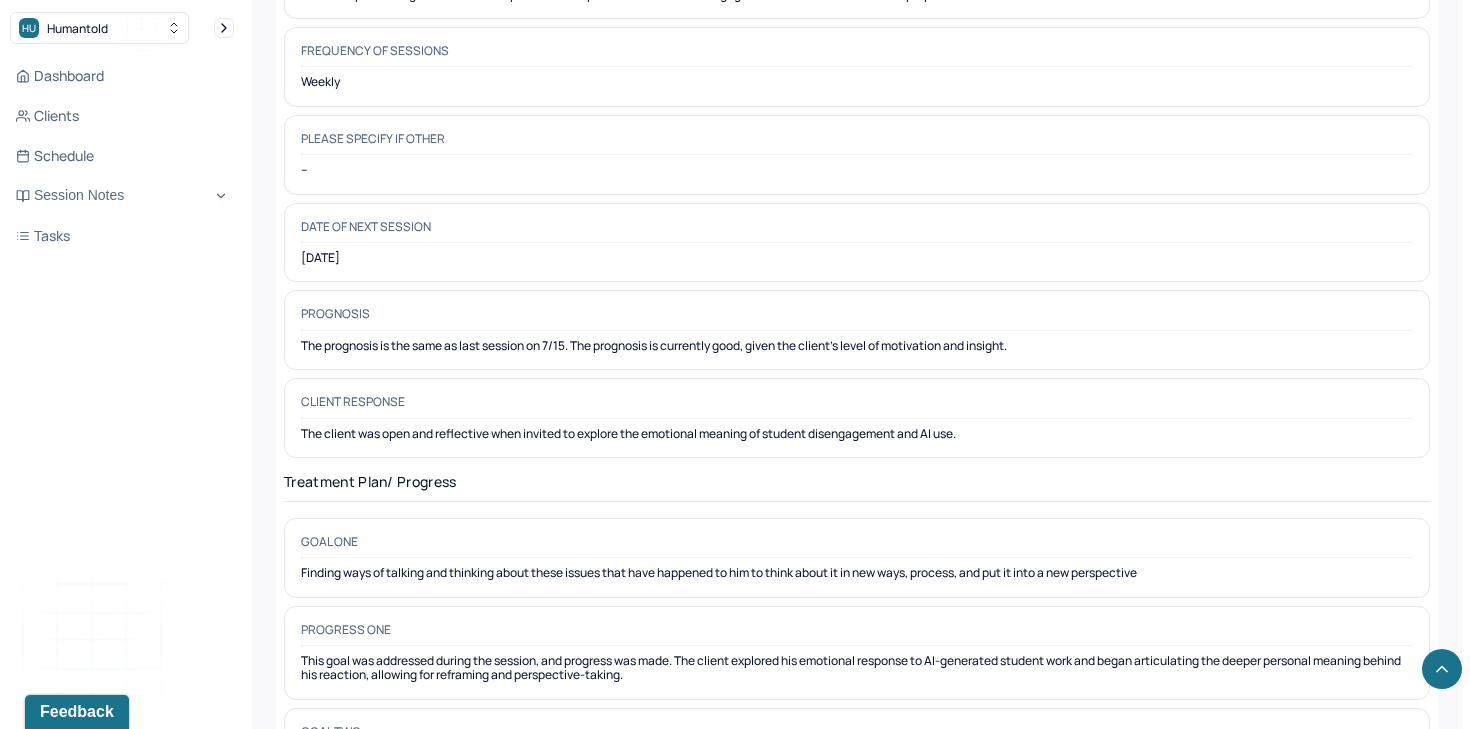 scroll, scrollTop: 2596, scrollLeft: 0, axis: vertical 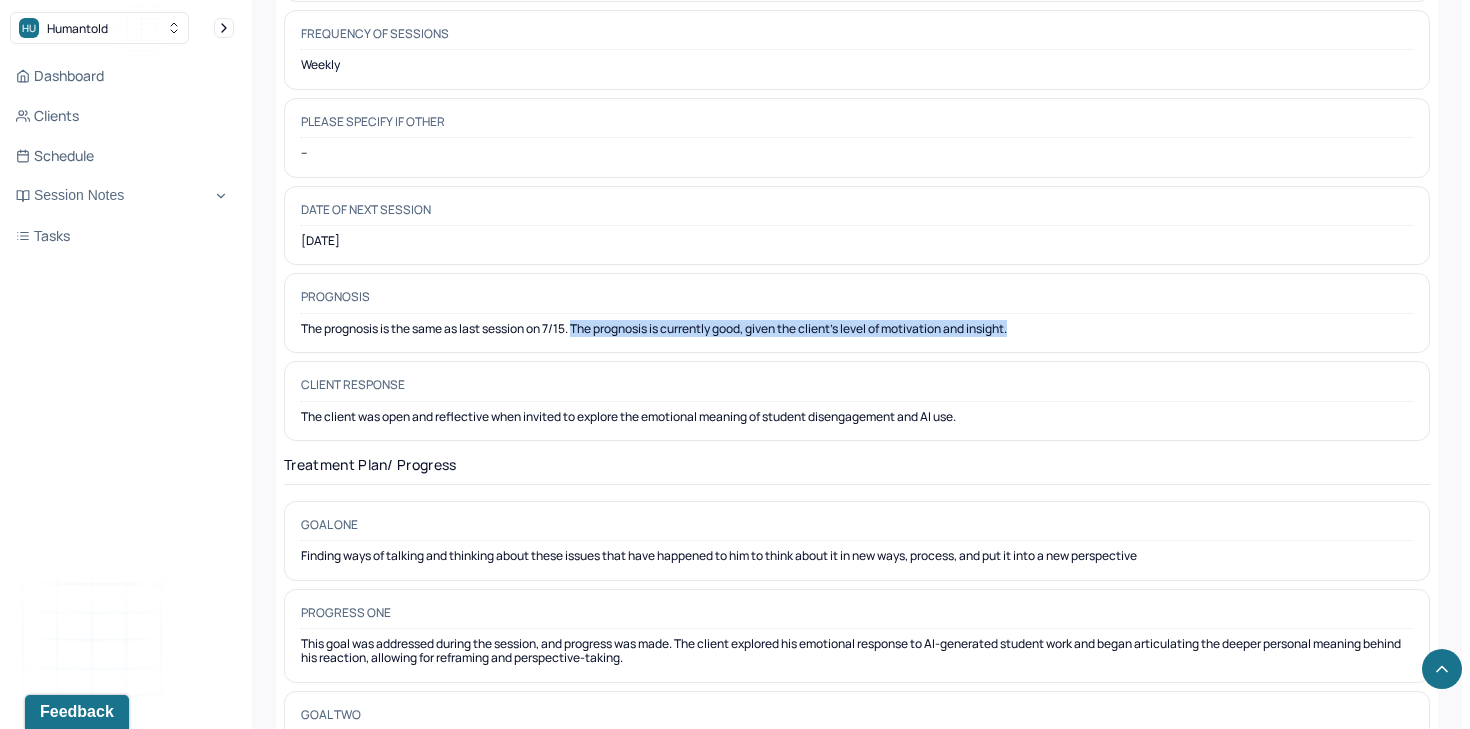 drag, startPoint x: 579, startPoint y: 303, endPoint x: 1031, endPoint y: 301, distance: 452.00443 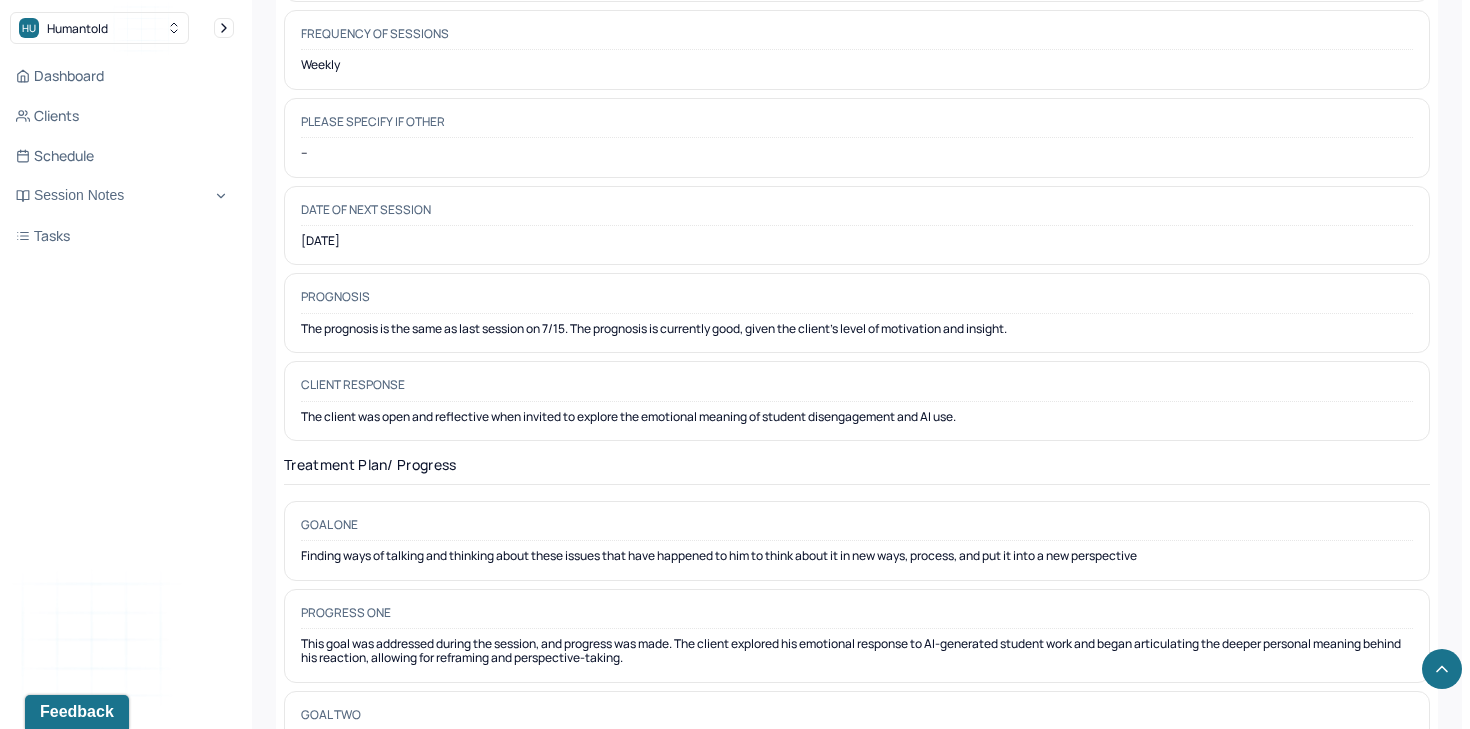 click on "Finding ways of talking and thinking about these issues that have happened to him to think about it in new ways, process, and put it into a new perspective" at bounding box center (857, 556) 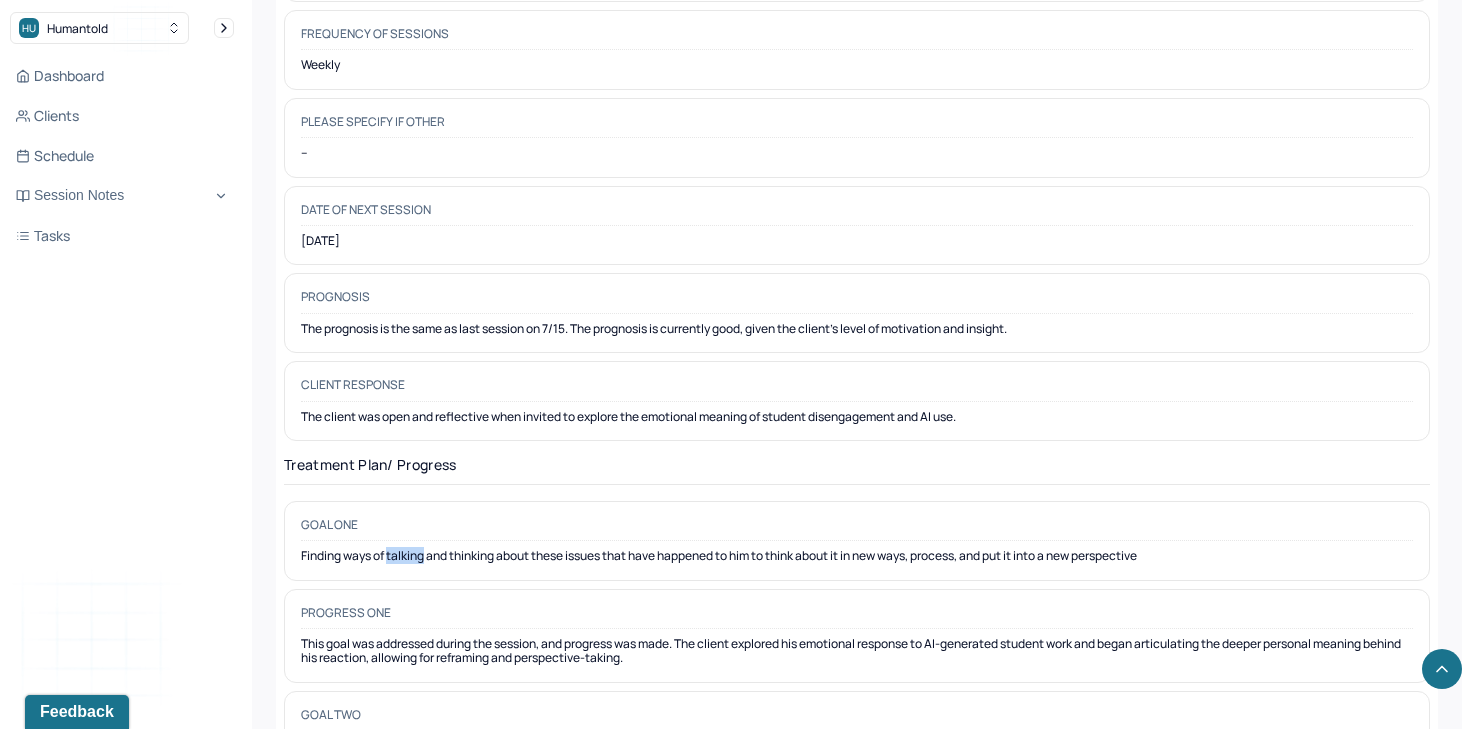click on "Finding ways of talking and thinking about these issues that have happened to him to think about it in new ways, process, and put it into a new perspective" at bounding box center [857, 556] 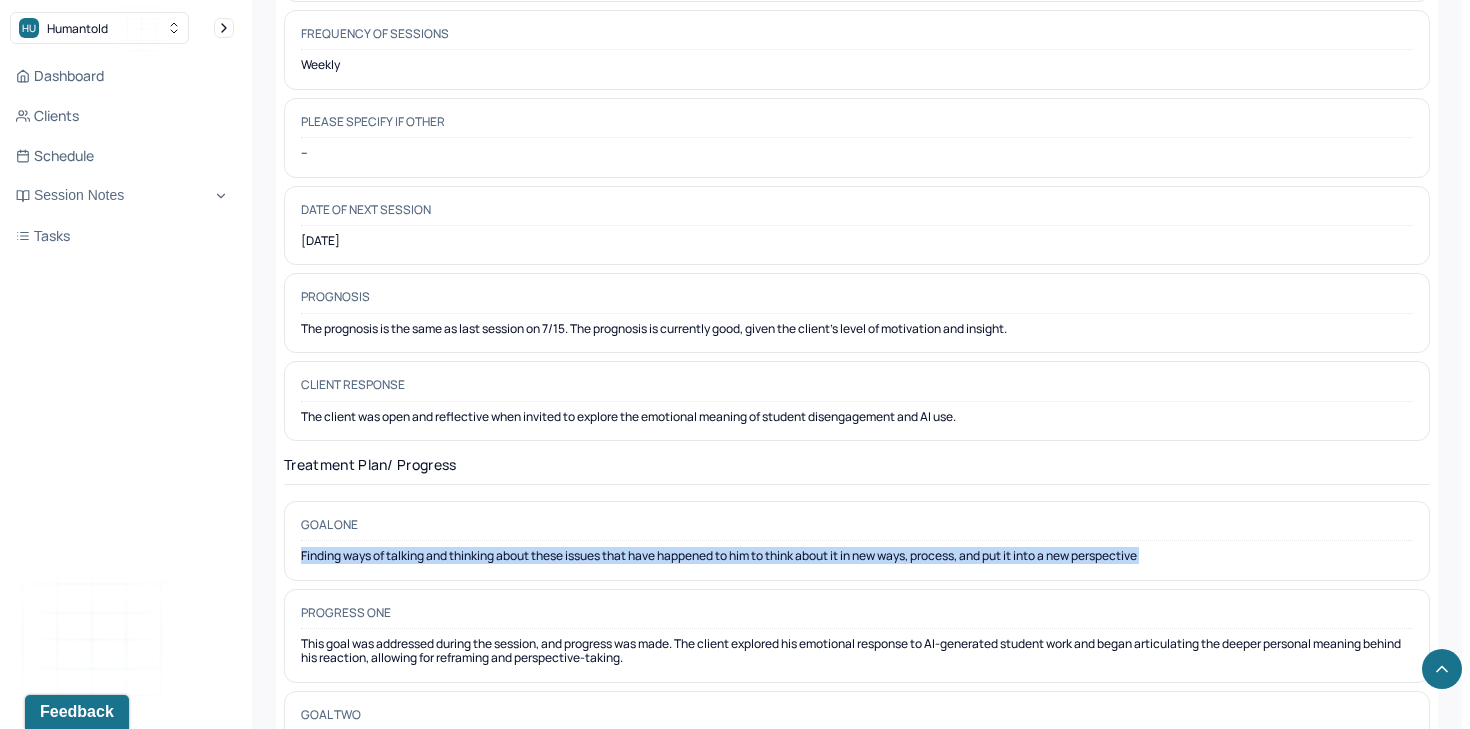 click on "Finding ways of talking and thinking about these issues that have happened to him to think about it in new ways, process, and put it into a new perspective" at bounding box center [857, 556] 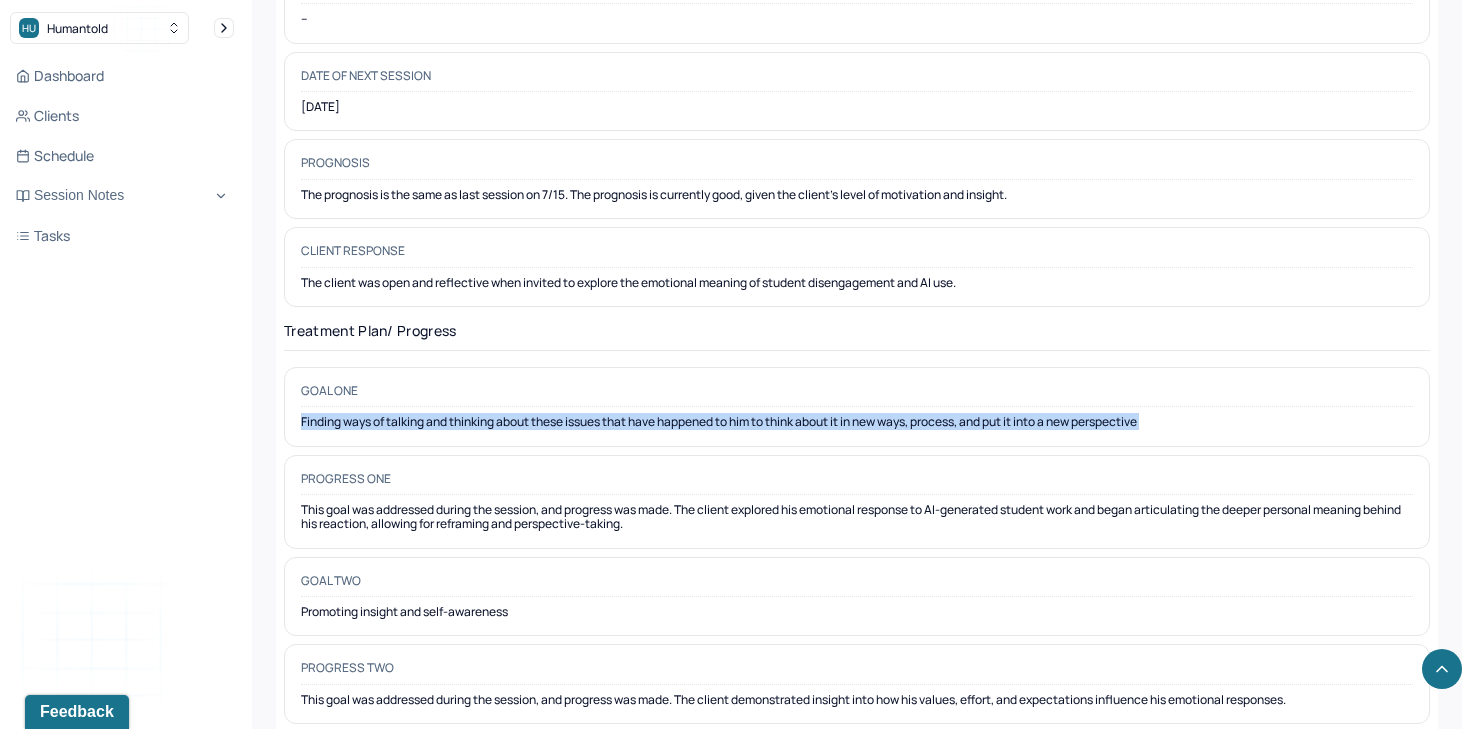 scroll, scrollTop: 2737, scrollLeft: 0, axis: vertical 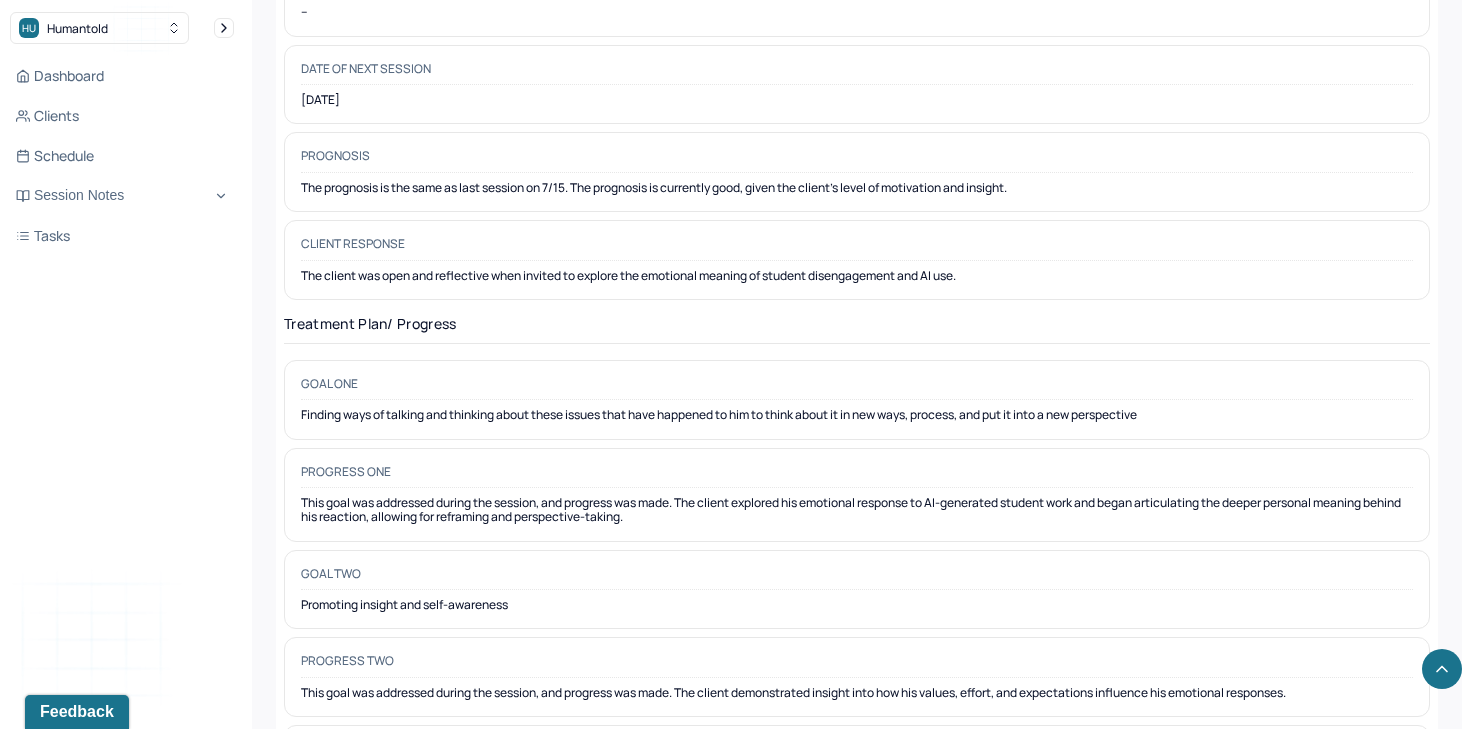 click on "Promoting insight and self-awareness" at bounding box center (857, 605) 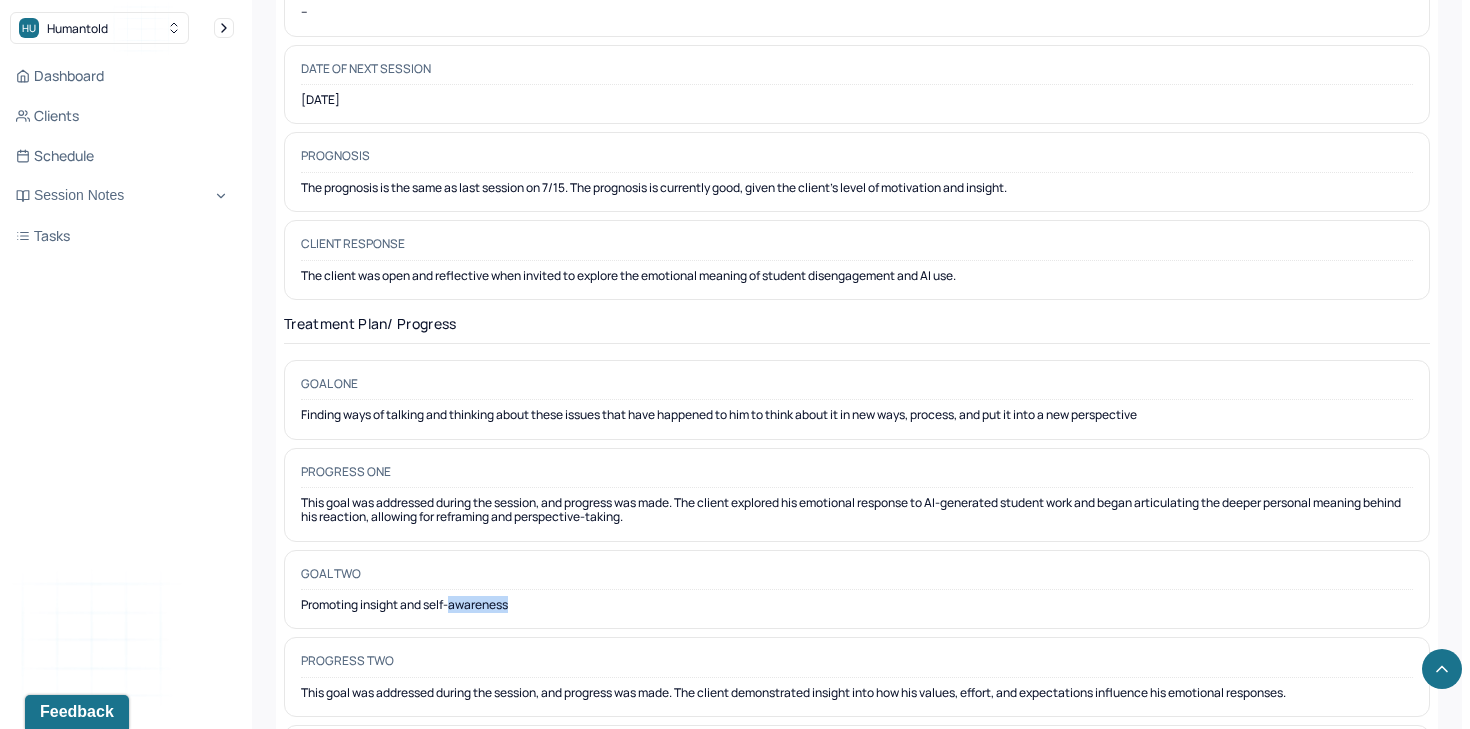 click on "Promoting insight and self-awareness" at bounding box center [857, 605] 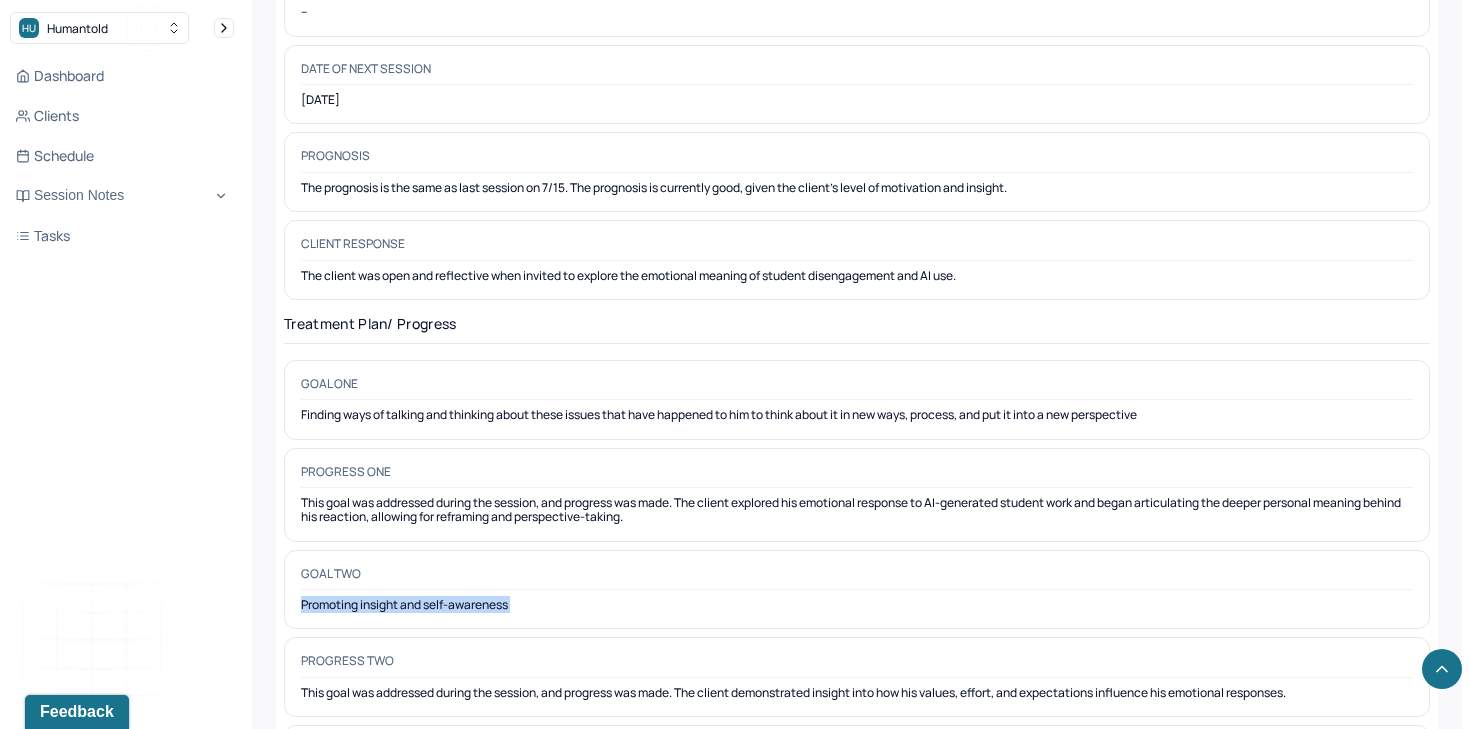 click on "Promoting insight and self-awareness" at bounding box center (857, 605) 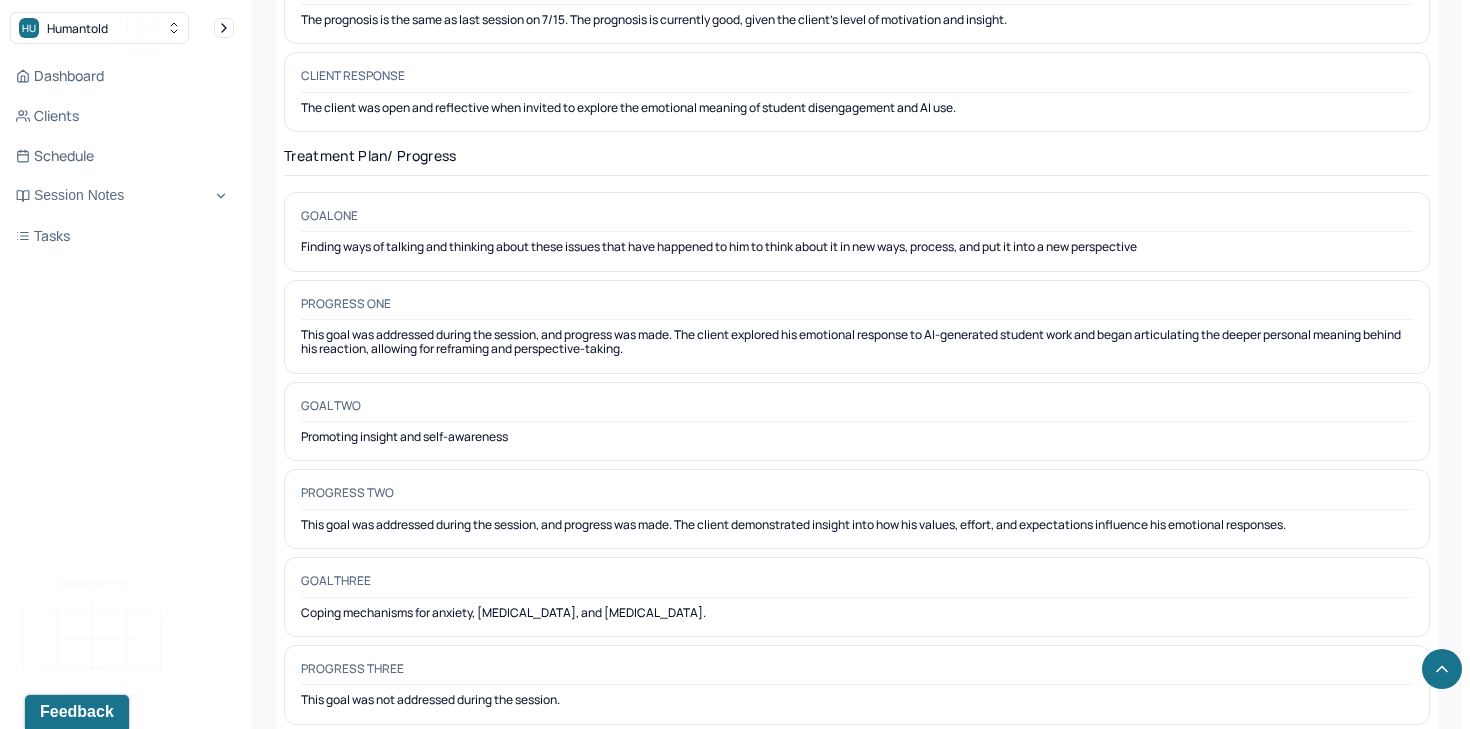 scroll, scrollTop: 2908, scrollLeft: 0, axis: vertical 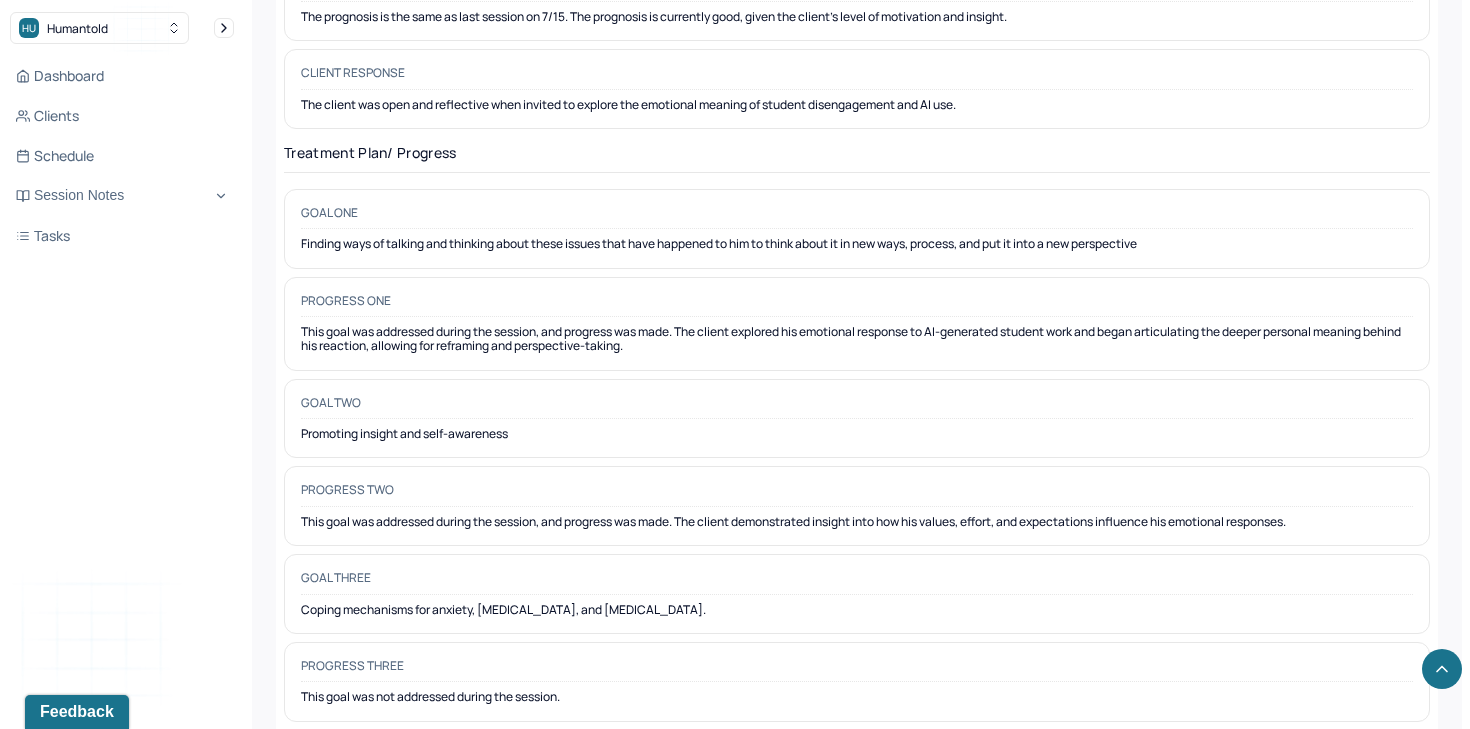 click on "Coping mechanisms for anxiety, [MEDICAL_DATA], and [MEDICAL_DATA]." at bounding box center (857, 610) 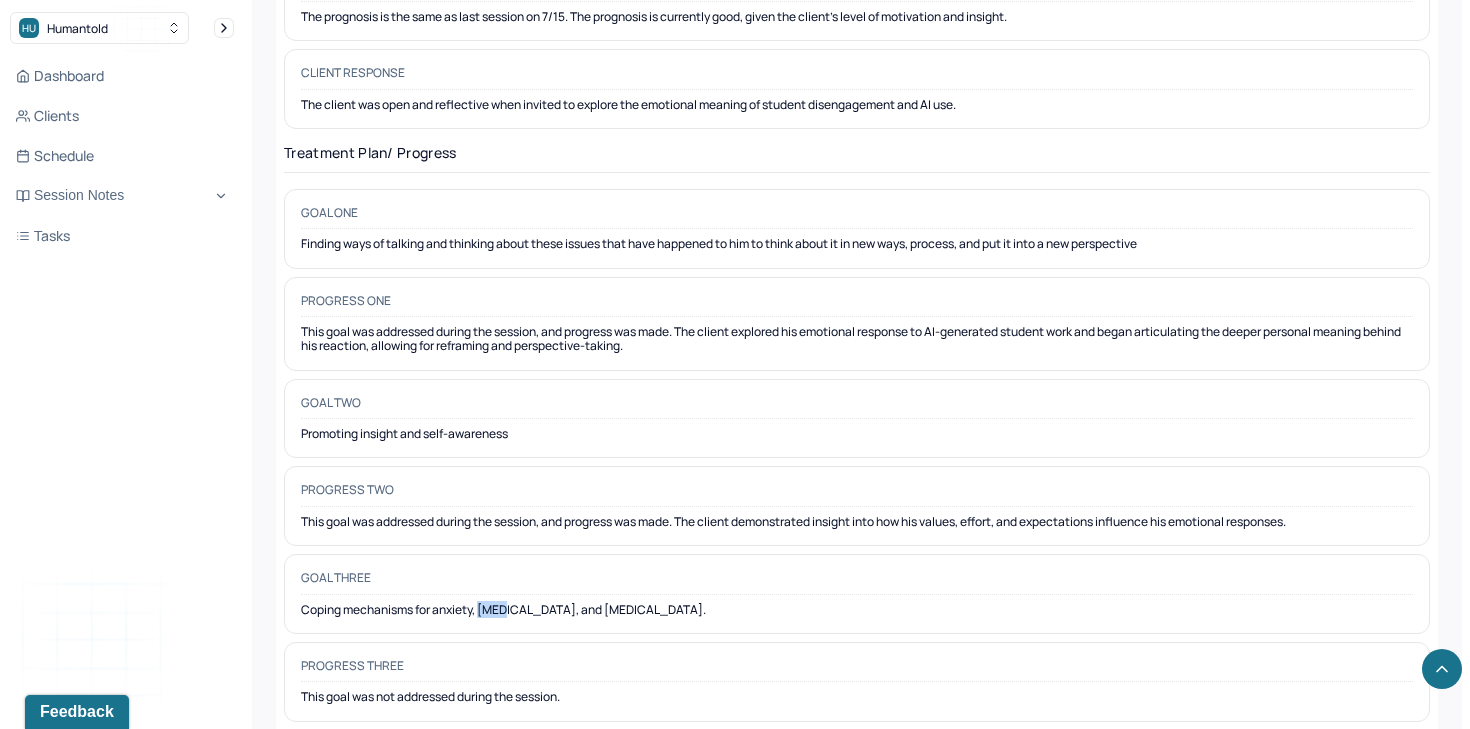click on "Coping mechanisms for anxiety, [MEDICAL_DATA], and [MEDICAL_DATA]." at bounding box center (857, 610) 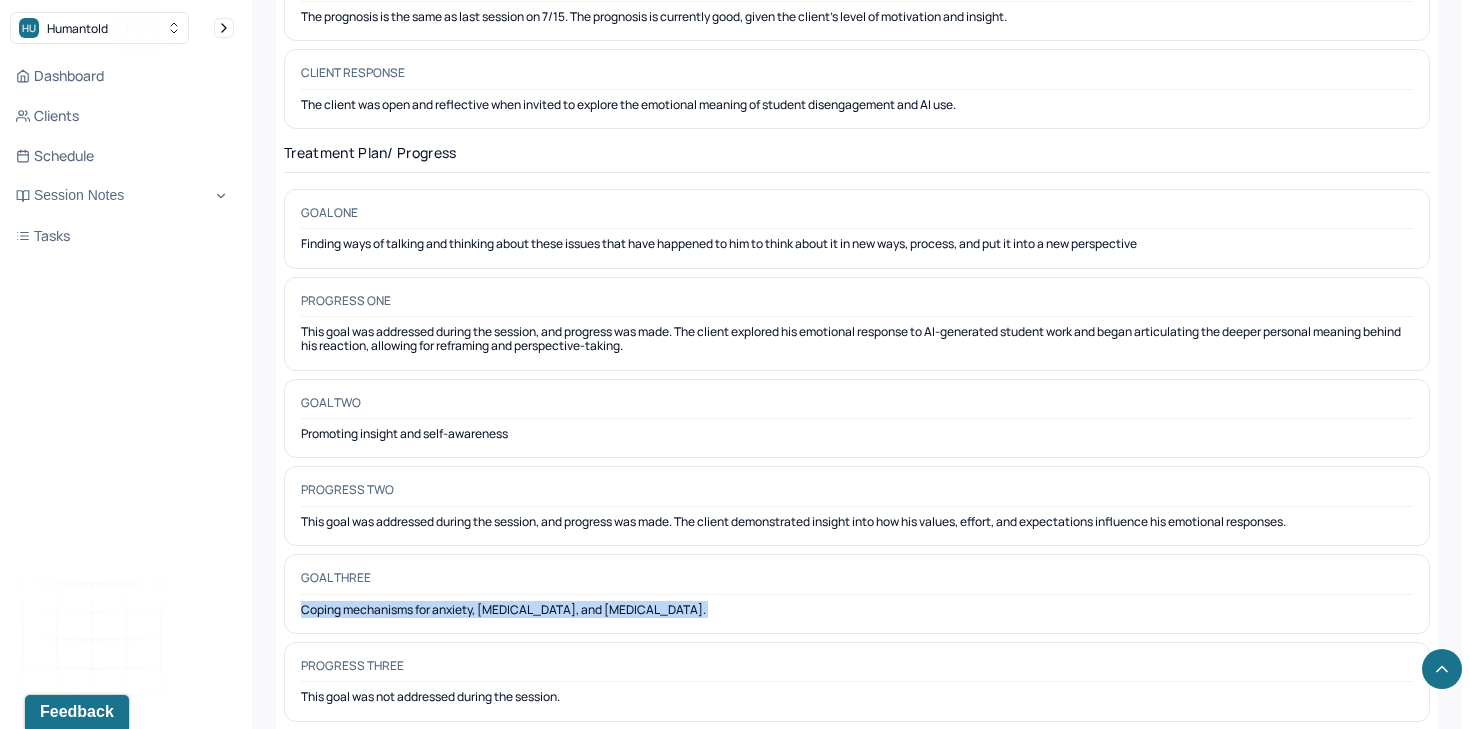 click on "Coping mechanisms for anxiety, [MEDICAL_DATA], and [MEDICAL_DATA]." at bounding box center (857, 610) 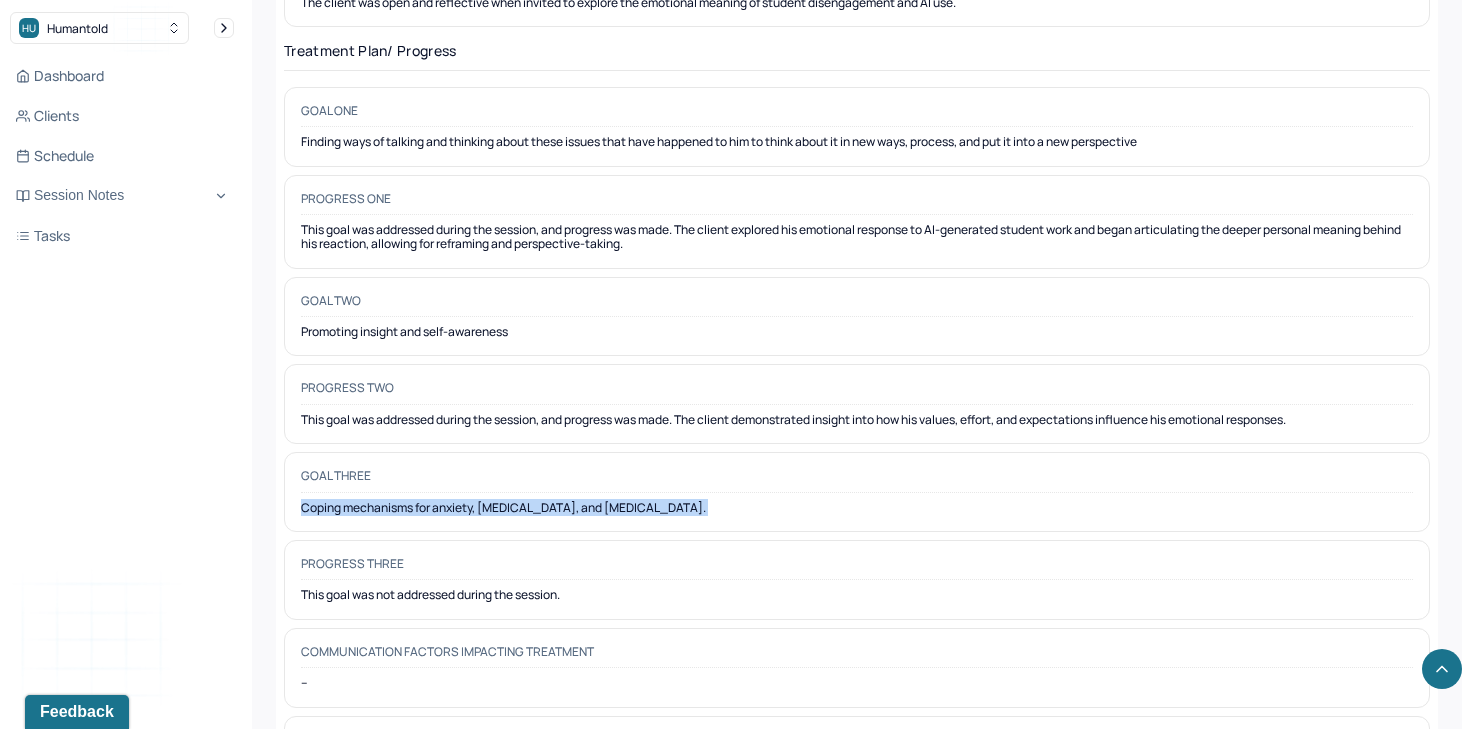 scroll, scrollTop: 3084, scrollLeft: 0, axis: vertical 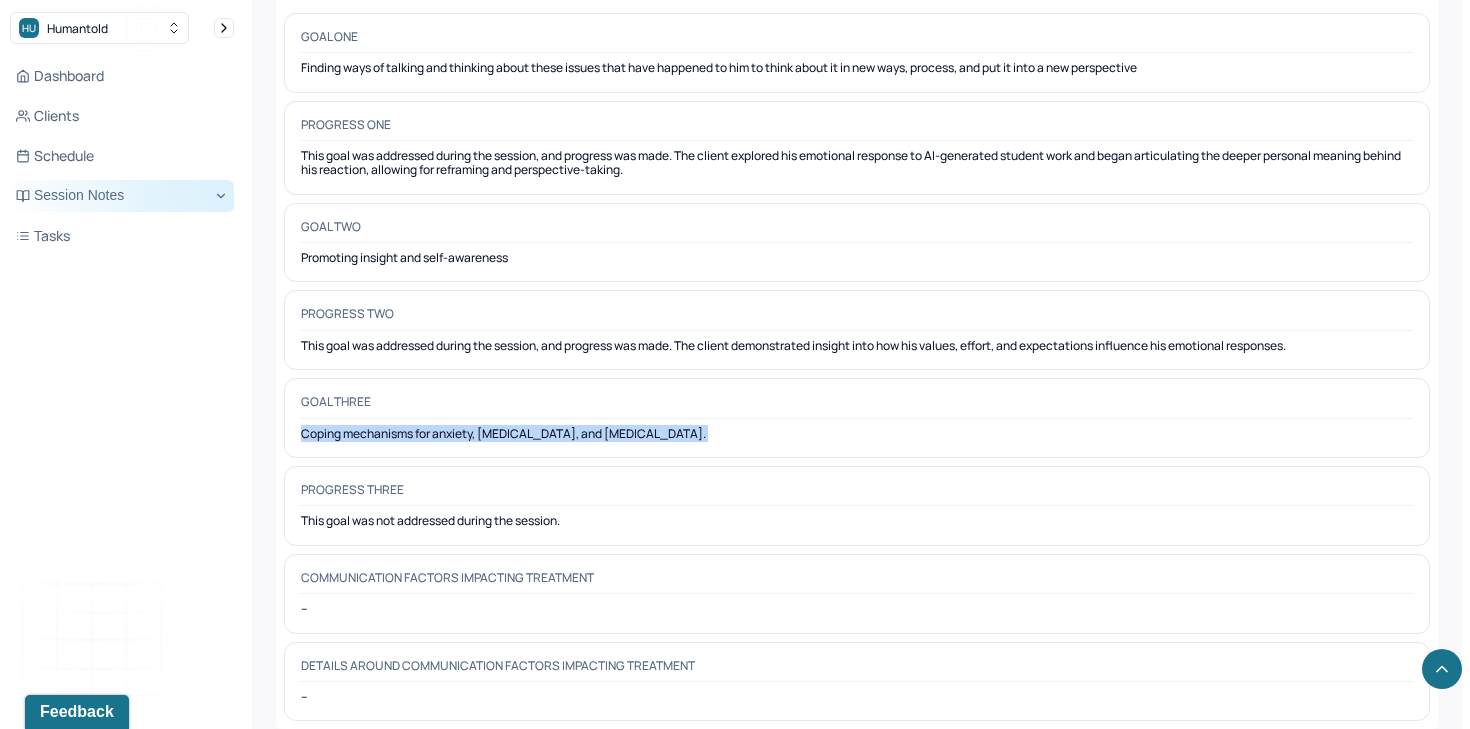 click on "Session Notes" at bounding box center (122, 196) 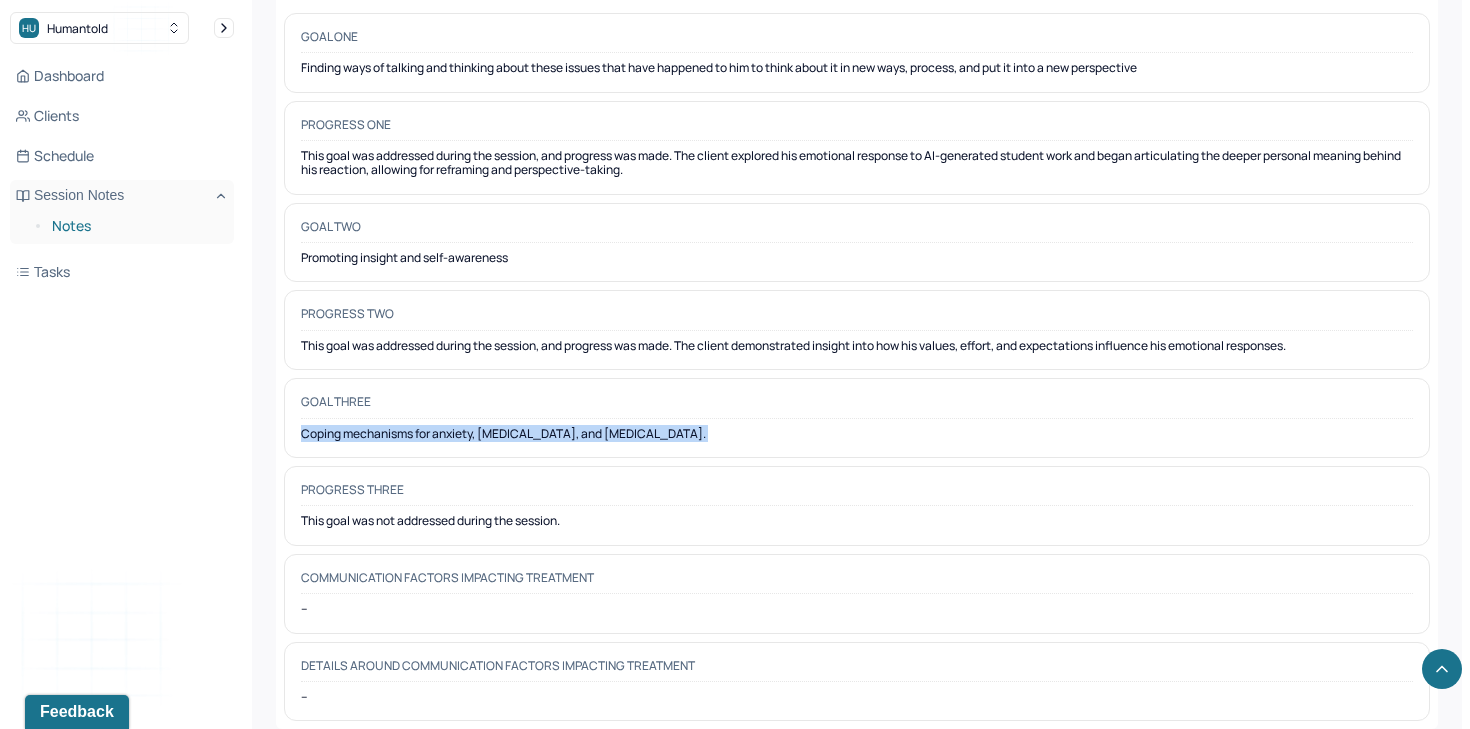 click on "Notes" at bounding box center (135, 226) 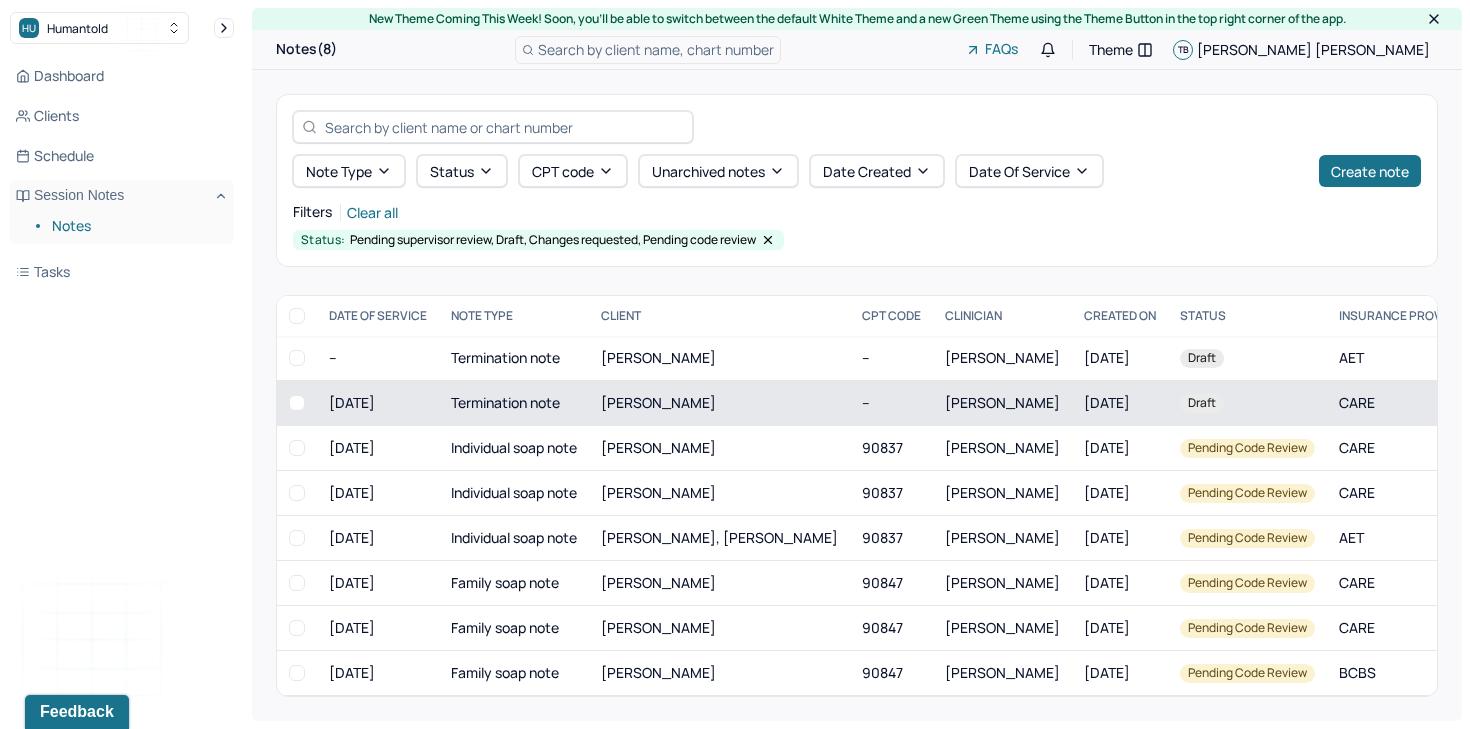 click on "Termination note" at bounding box center (514, 403) 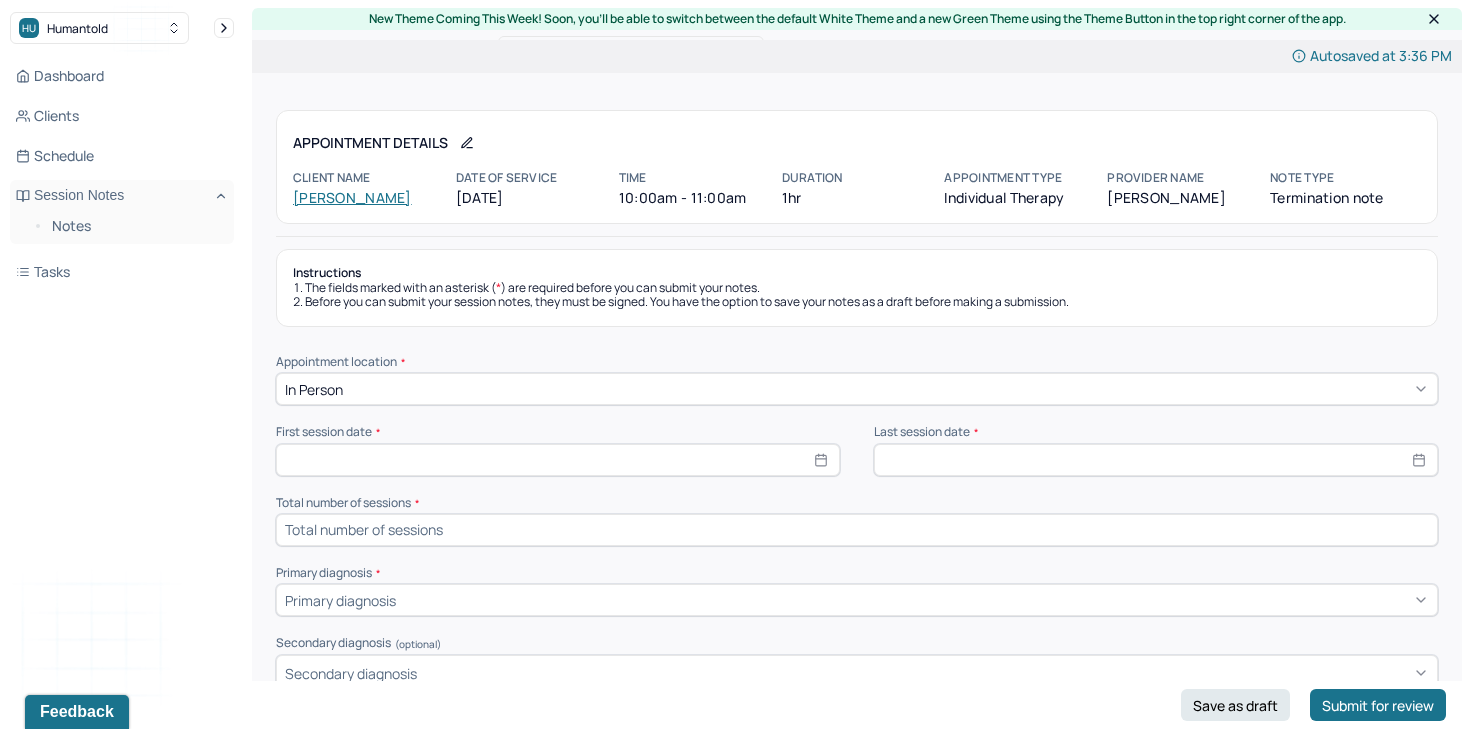 select on "6" 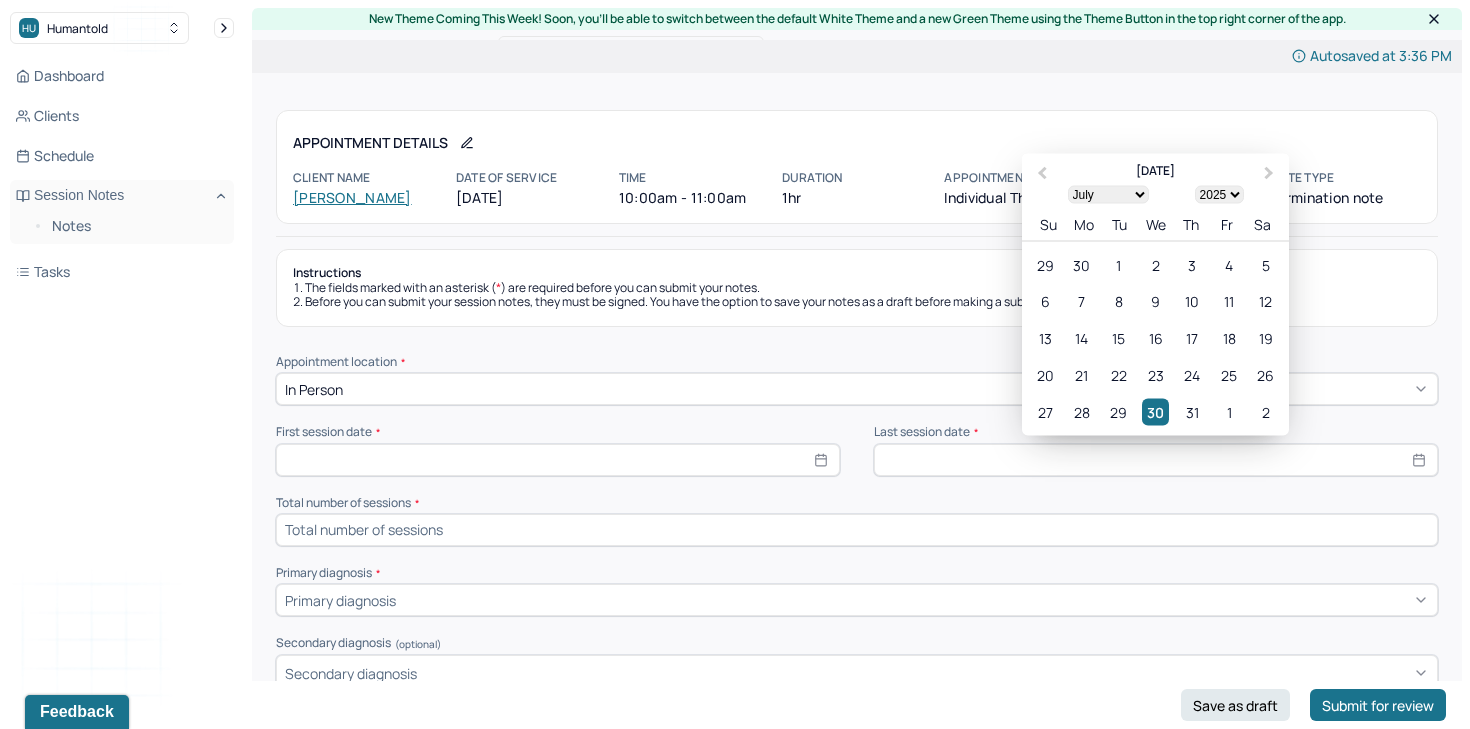 click at bounding box center [1156, 460] 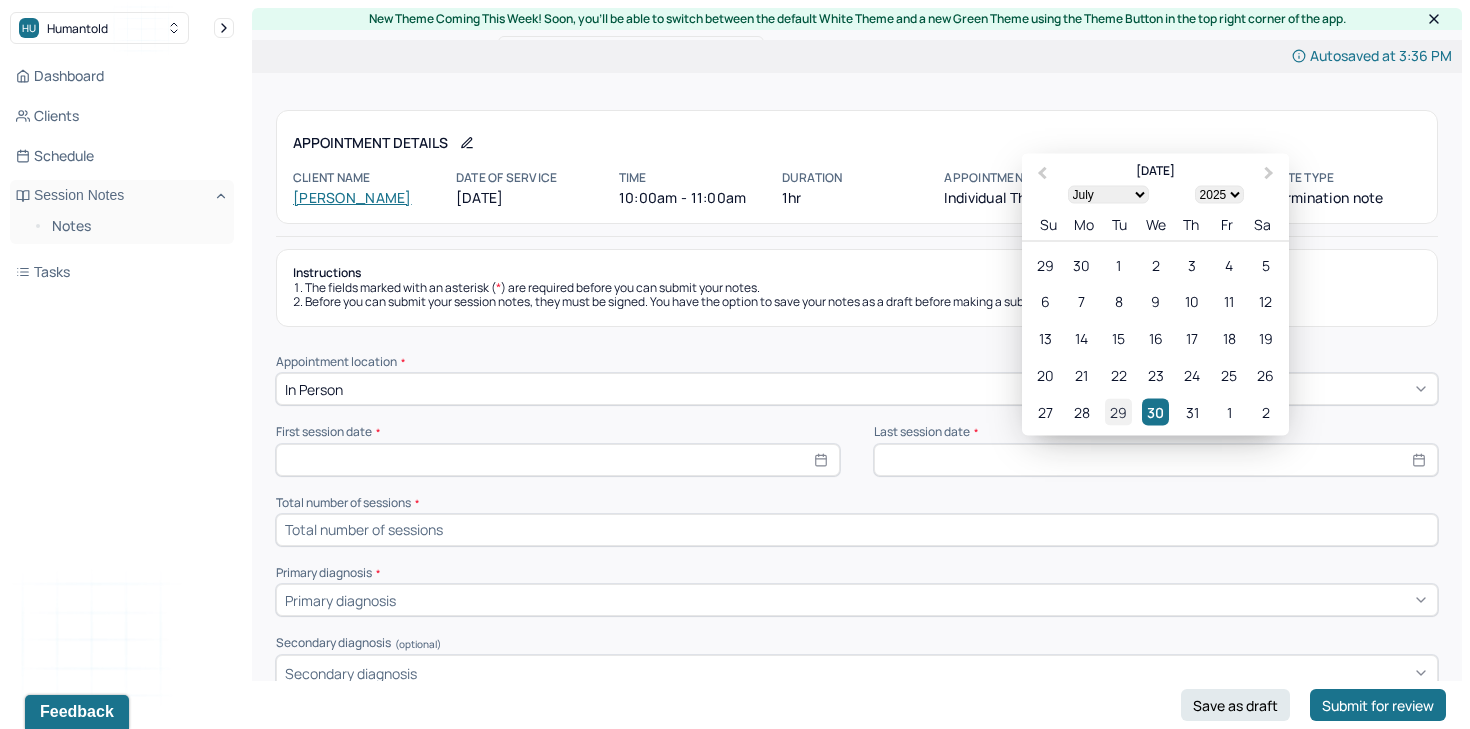 click on "29" at bounding box center [1119, 411] 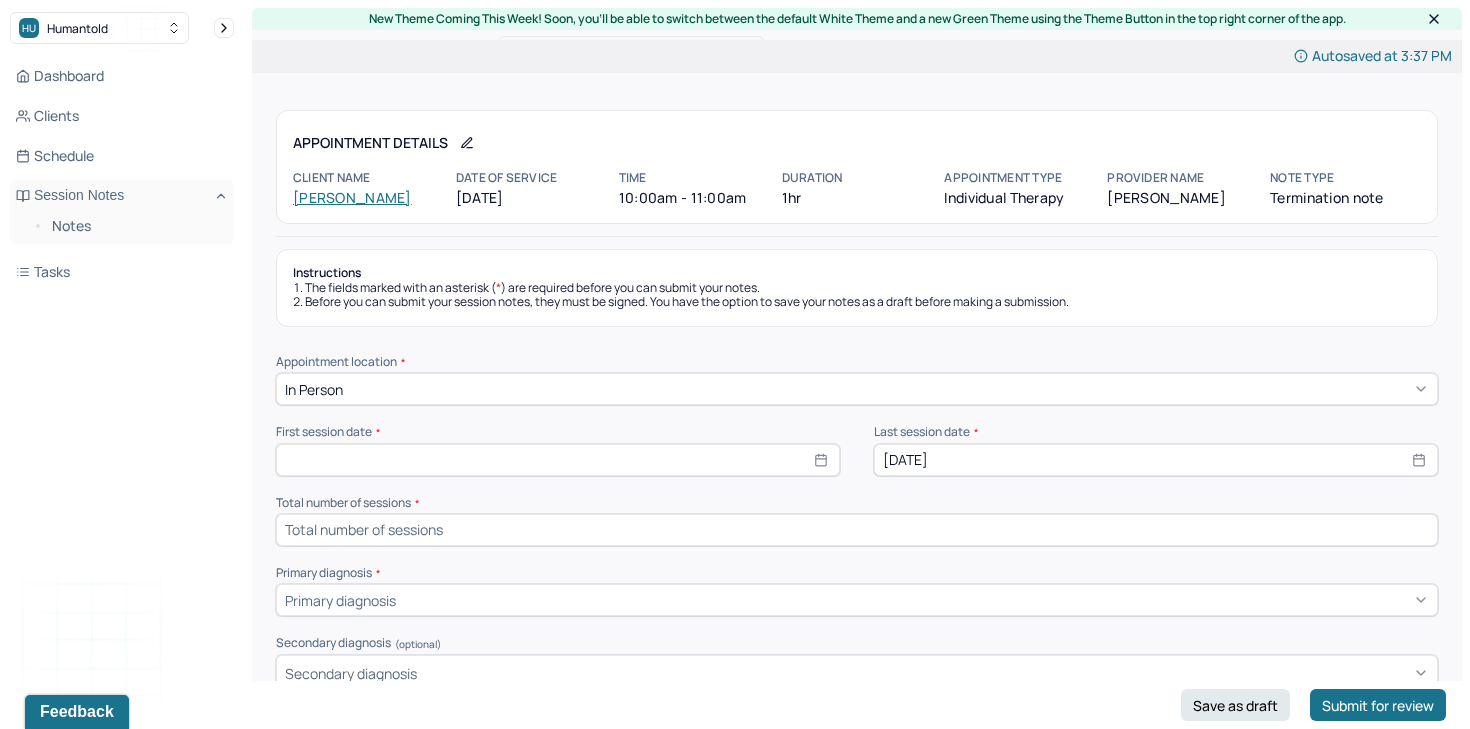 select on "6" 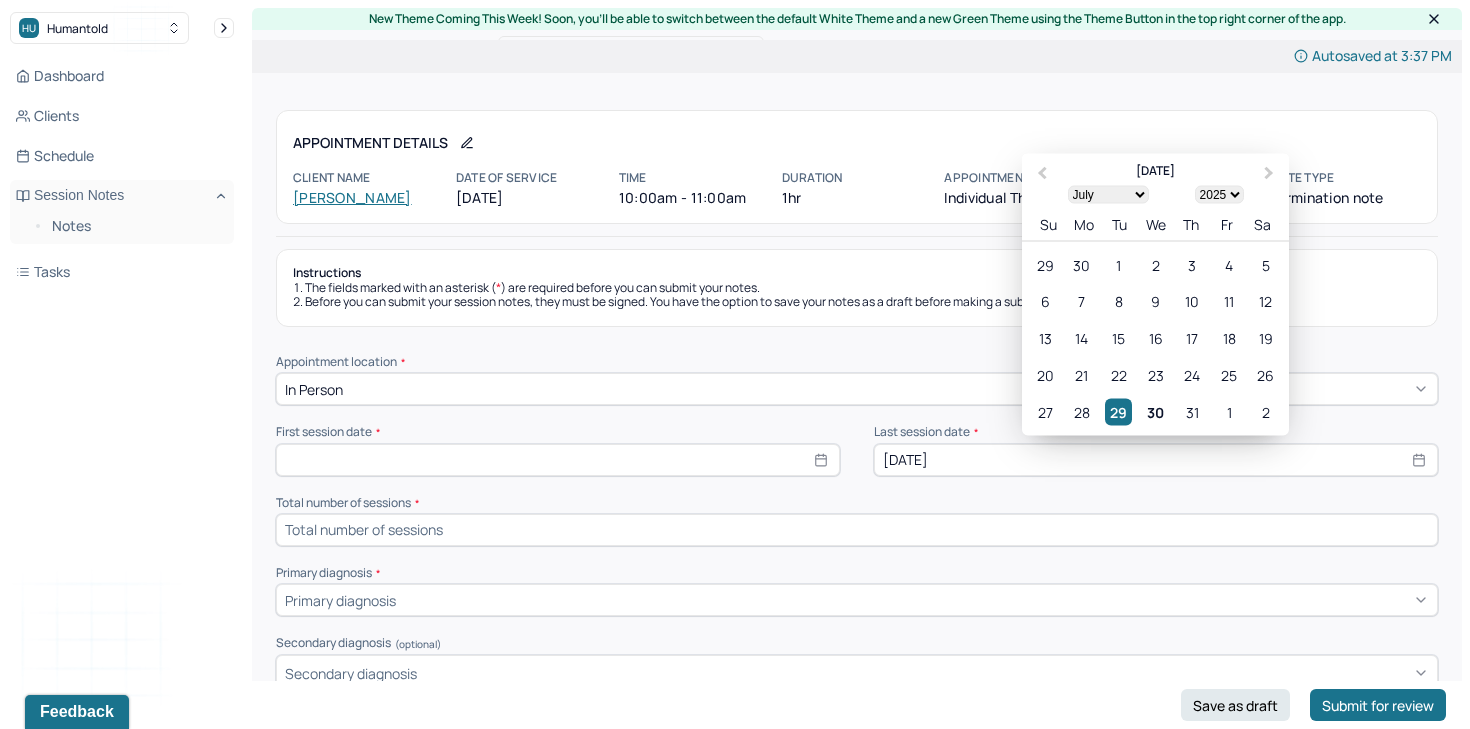 click at bounding box center [558, 460] 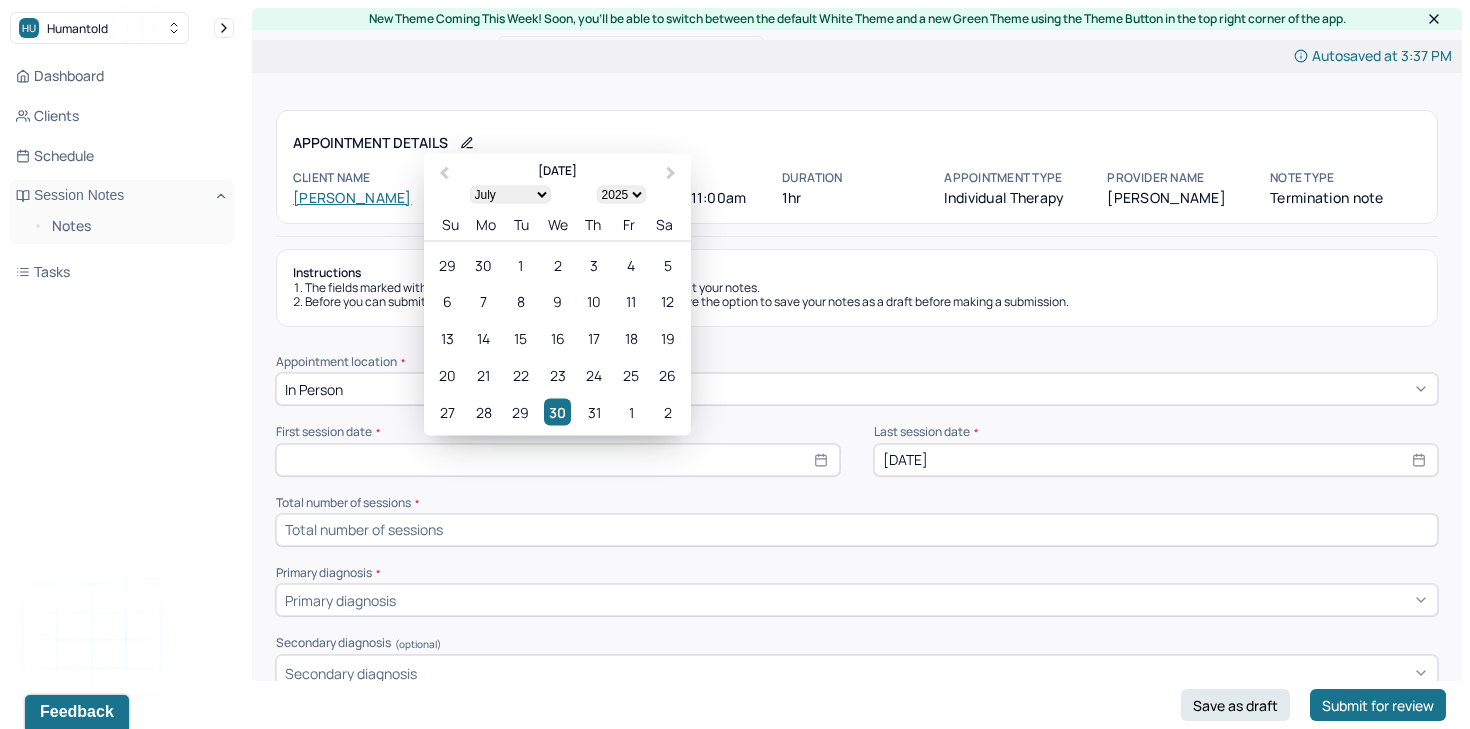 click on "January February March April May June July August September October November December" at bounding box center (510, 194) 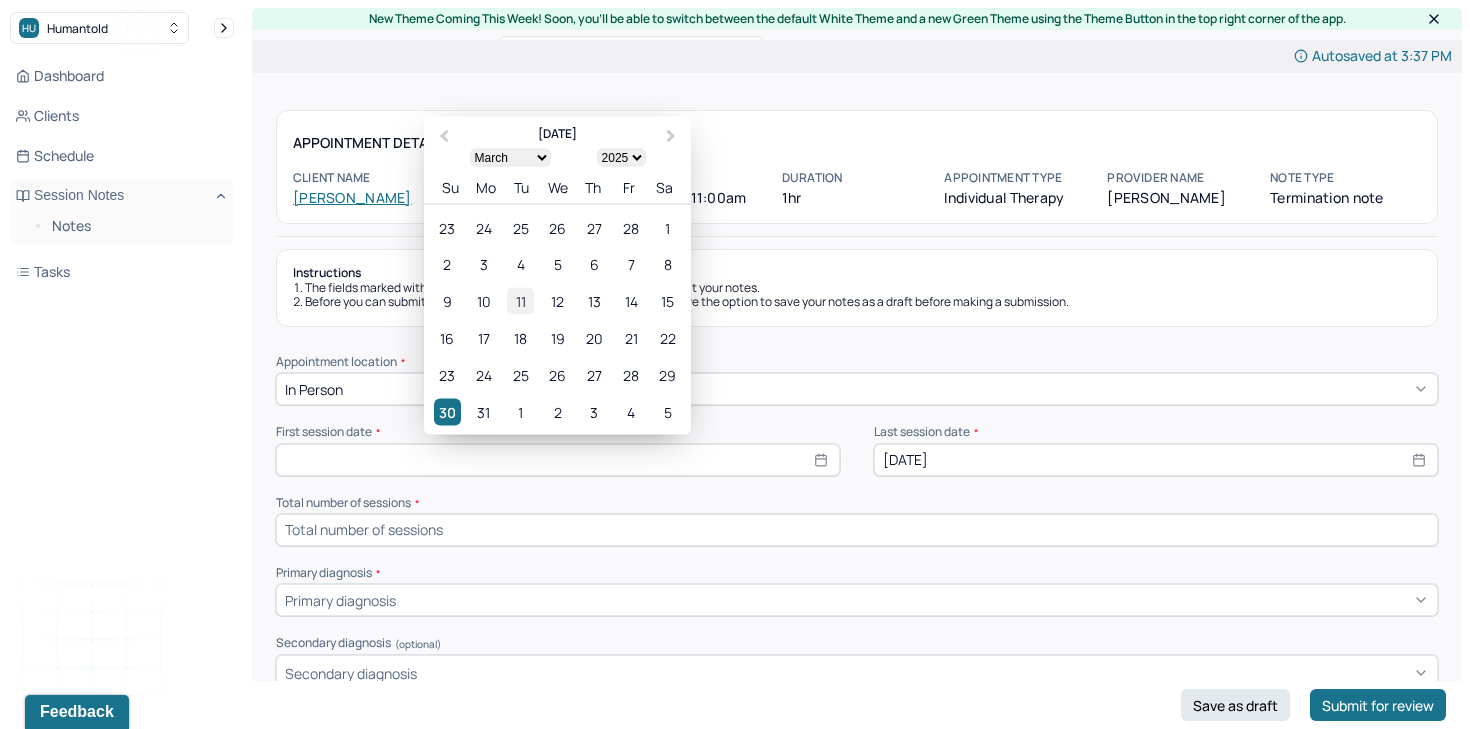 click on "11" at bounding box center (520, 300) 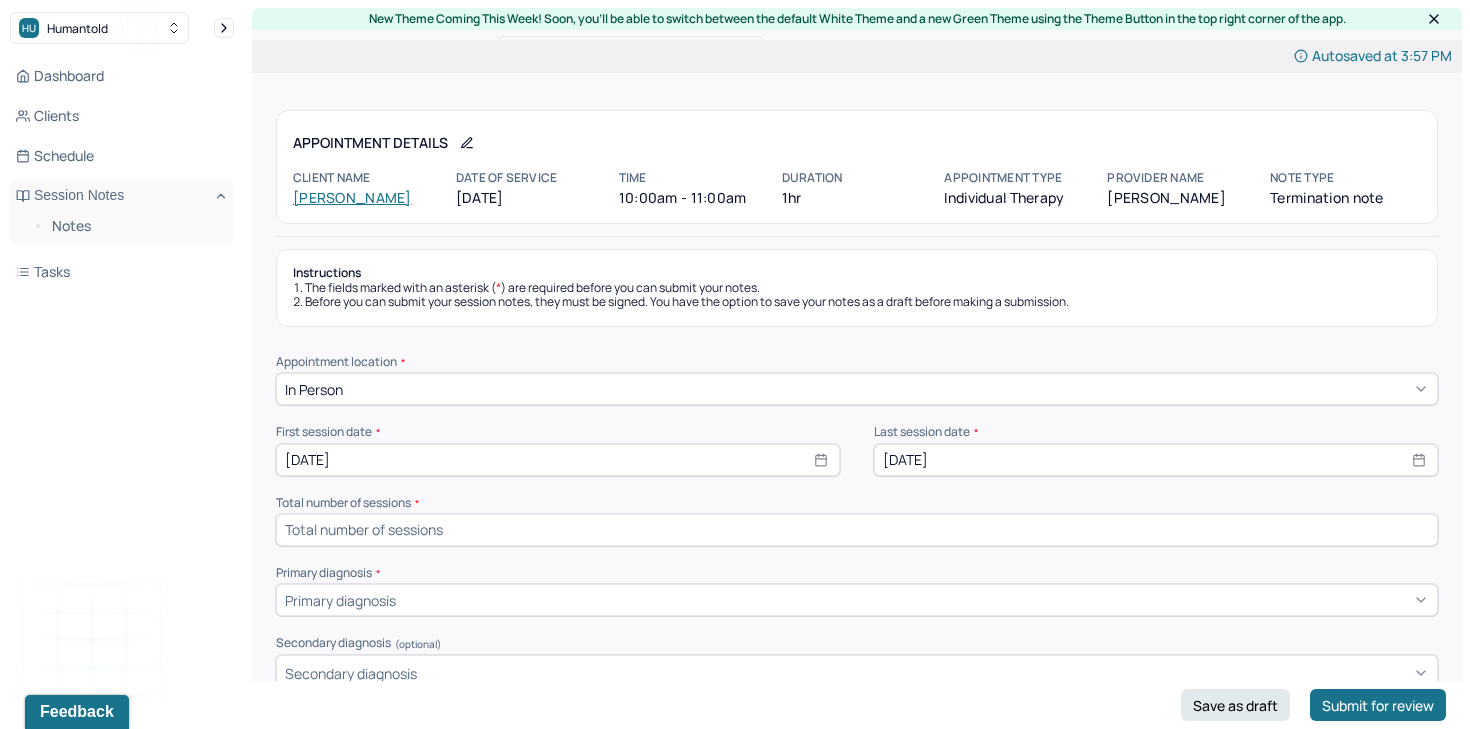 select on "2" 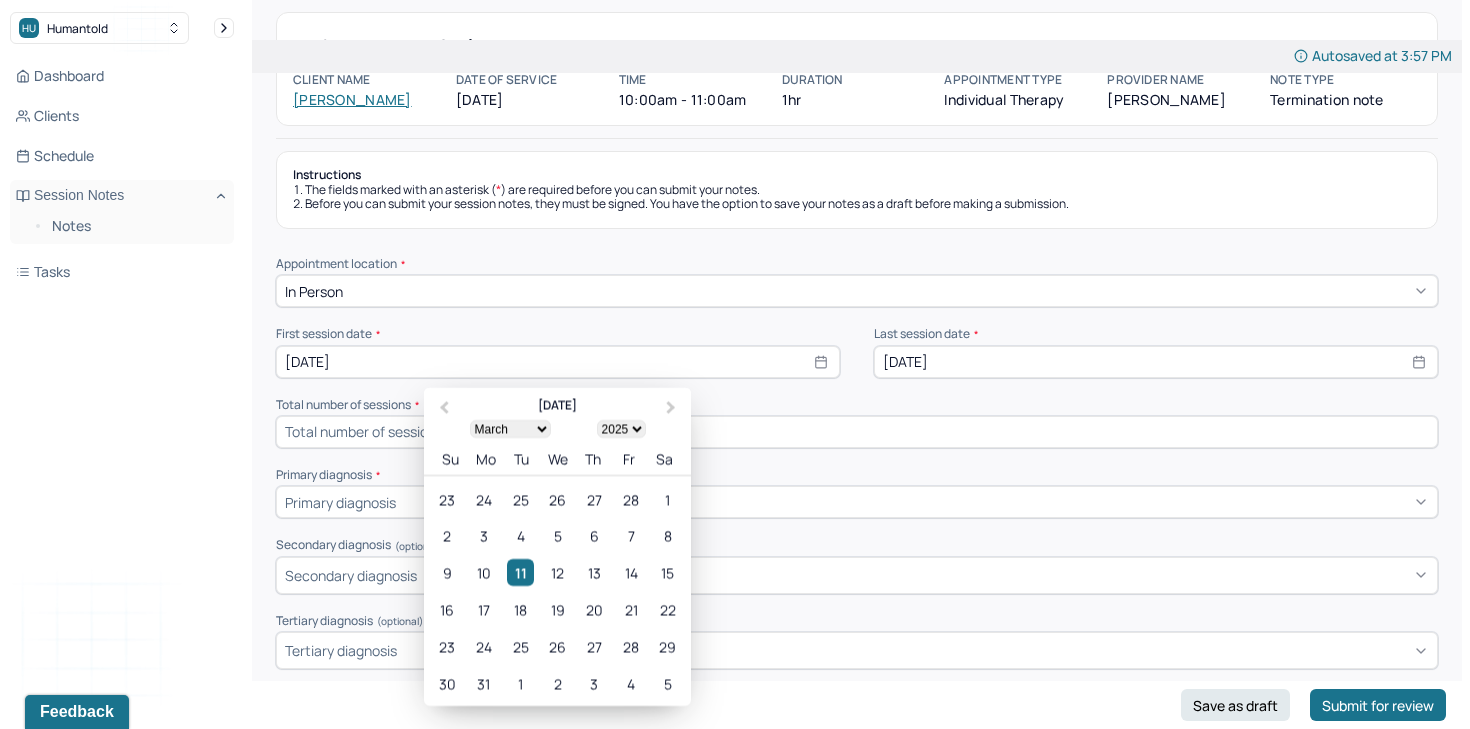 scroll, scrollTop: 112, scrollLeft: 0, axis: vertical 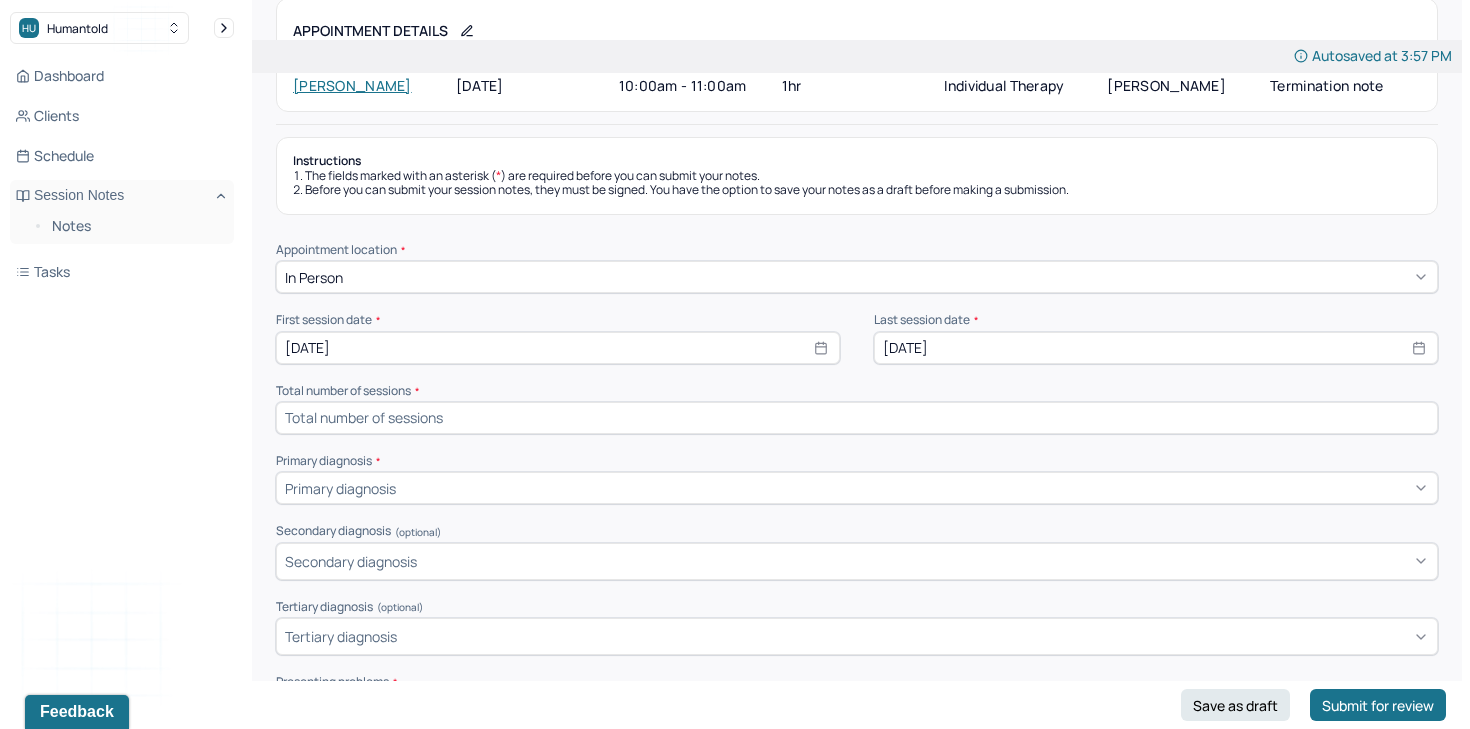 click on "Total number of sessions *" at bounding box center (857, 391) 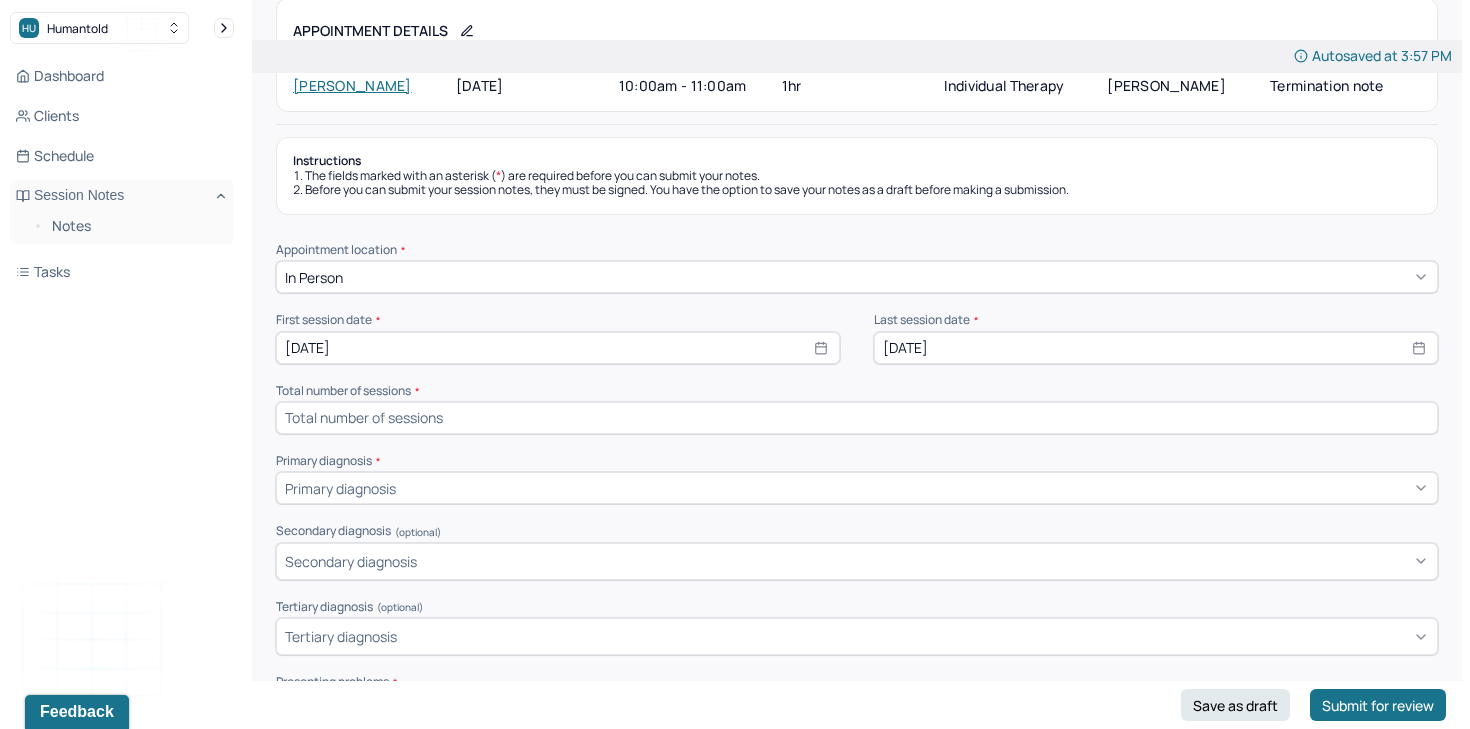 click at bounding box center [857, 418] 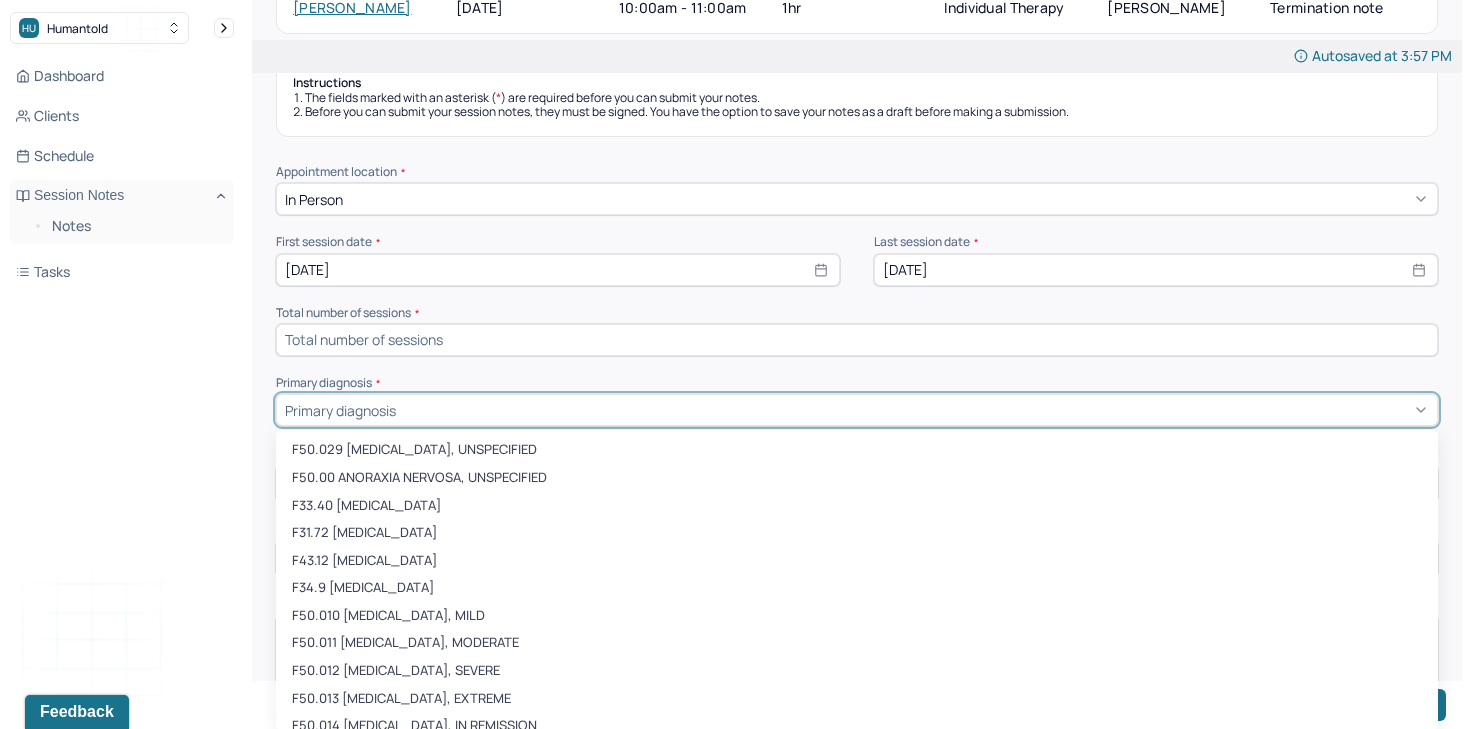 click on "F50.00 ANORAXIA NERVOSA, UNSPECIFIED, 2 of 473. 473 results available. Use Up and Down to choose options, press Enter to select the currently focused option, press Escape to exit the menu, press Tab to select the option and exit the menu. Primary diagnosis F50.029 [MEDICAL_DATA], UNSPECIFIED F50.00 ANORAXIA NERVOSA, UNSPECIFIED F33.40 [MEDICAL_DATA] F31.72 [MEDICAL_DATA] F43.12 [MEDICAL_DATA] F34.9 [MEDICAL_DATA] F50.010 [MEDICAL_DATA], MILD F50.011 [MEDICAL_DATA], MODERATE F50.012 [MEDICAL_DATA], SEVERE F50.013 [MEDICAL_DATA], EXTREME F50.014 [MEDICAL_DATA], IN REMISSION F50.019 [MEDICAL_DATA], UNSPECIFIED F42.2 [MEDICAL_DATA] F42.4 [MEDICAL_DATA] F98.0 [MEDICAL_DATA]" at bounding box center (857, 410) 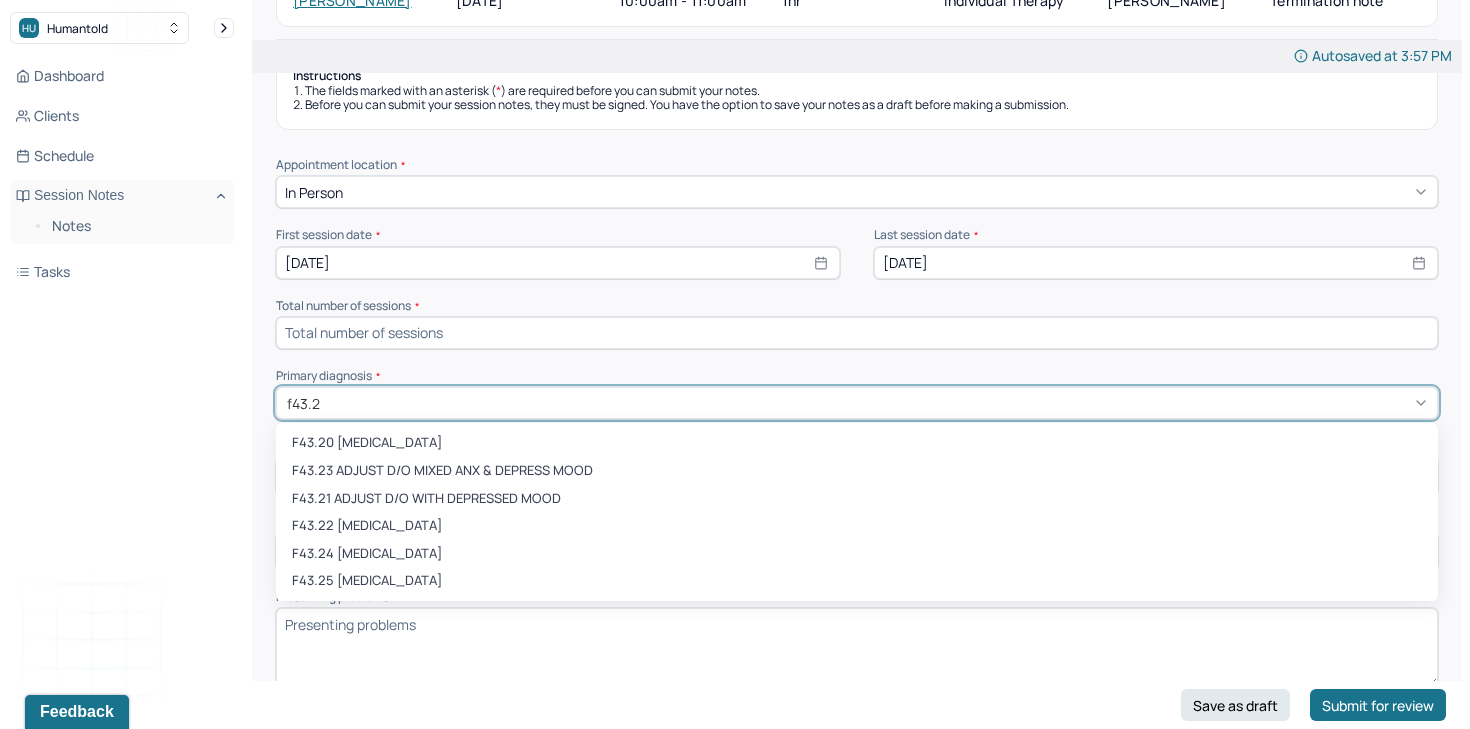 type on "f43.23" 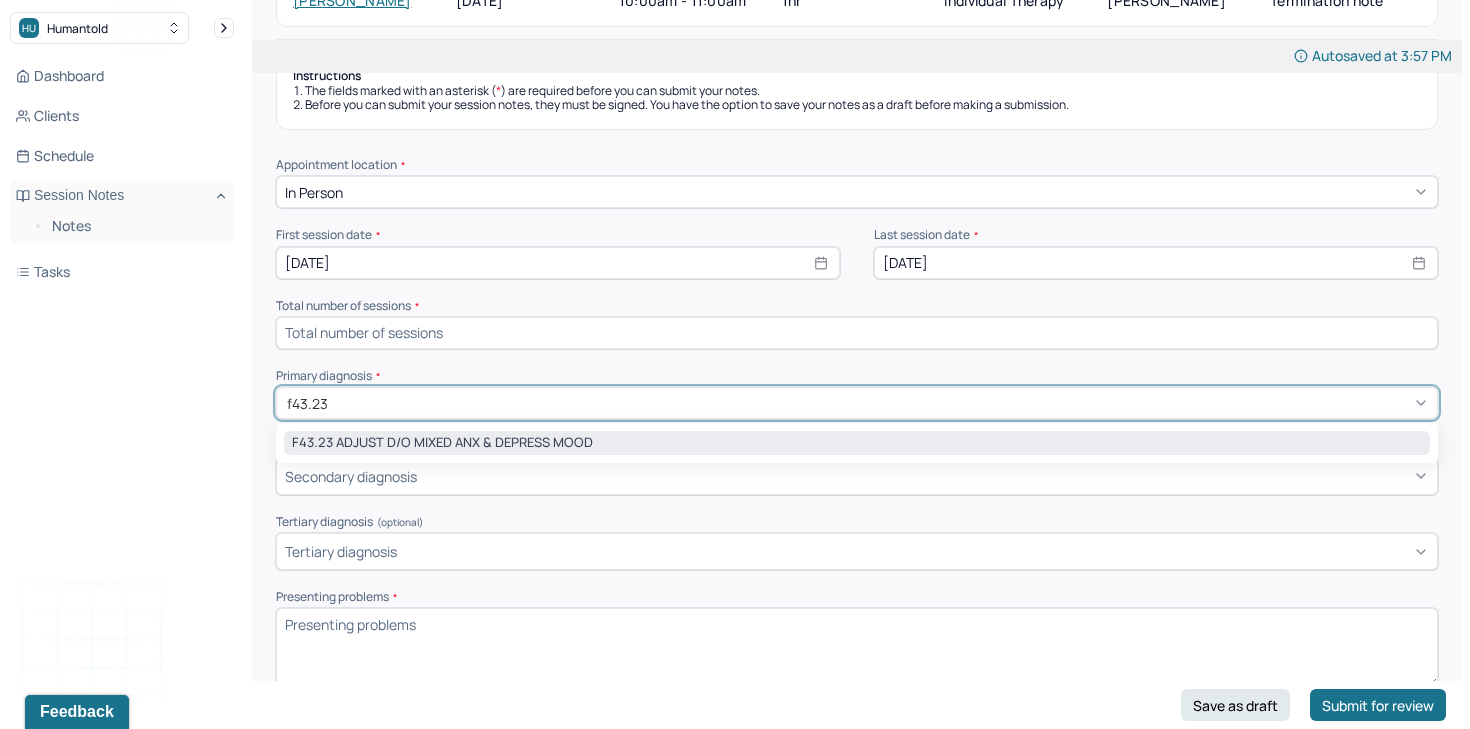 click on "F43.23 ADJUST D/O MIXED ANX & DEPRESS MOOD" at bounding box center (857, 443) 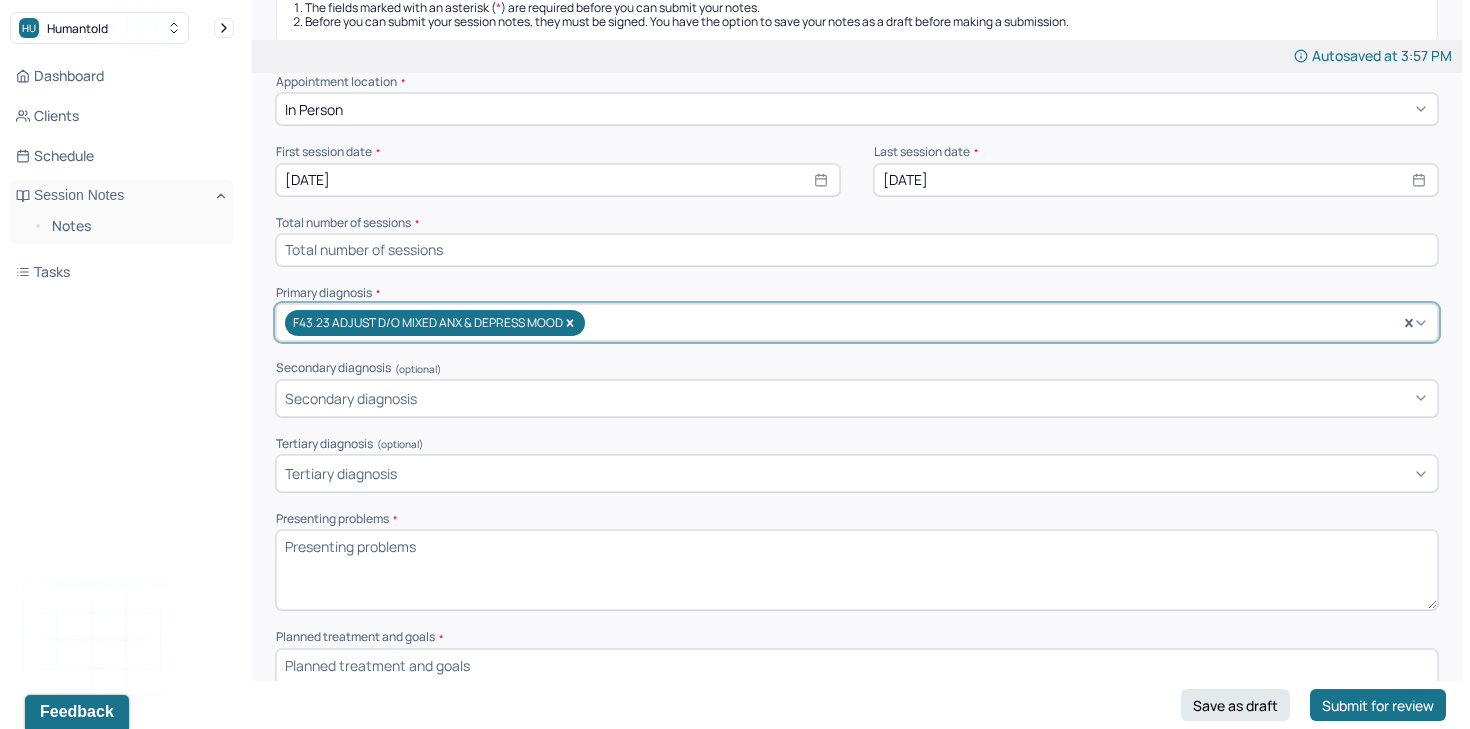 scroll, scrollTop: 313, scrollLeft: 0, axis: vertical 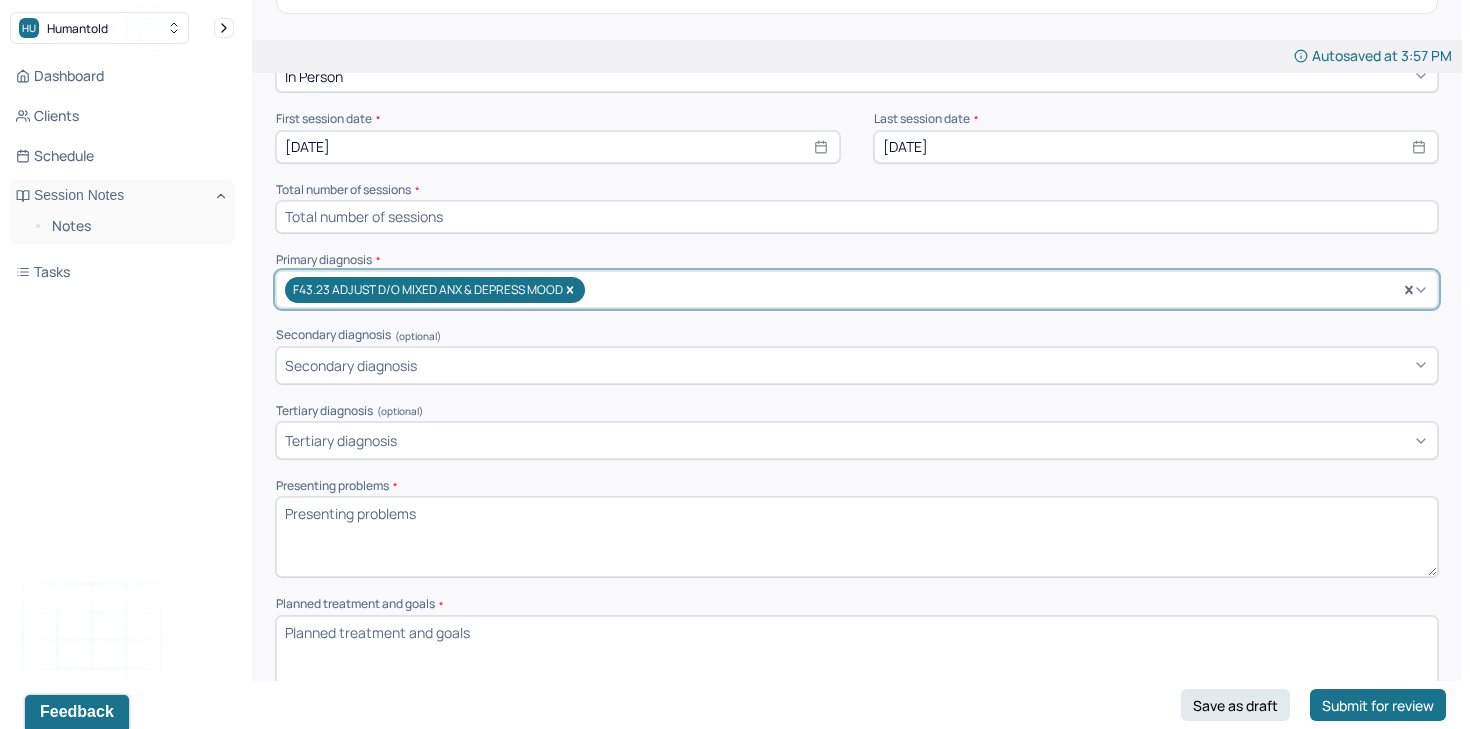 click on "Presenting problems *" at bounding box center (857, 537) 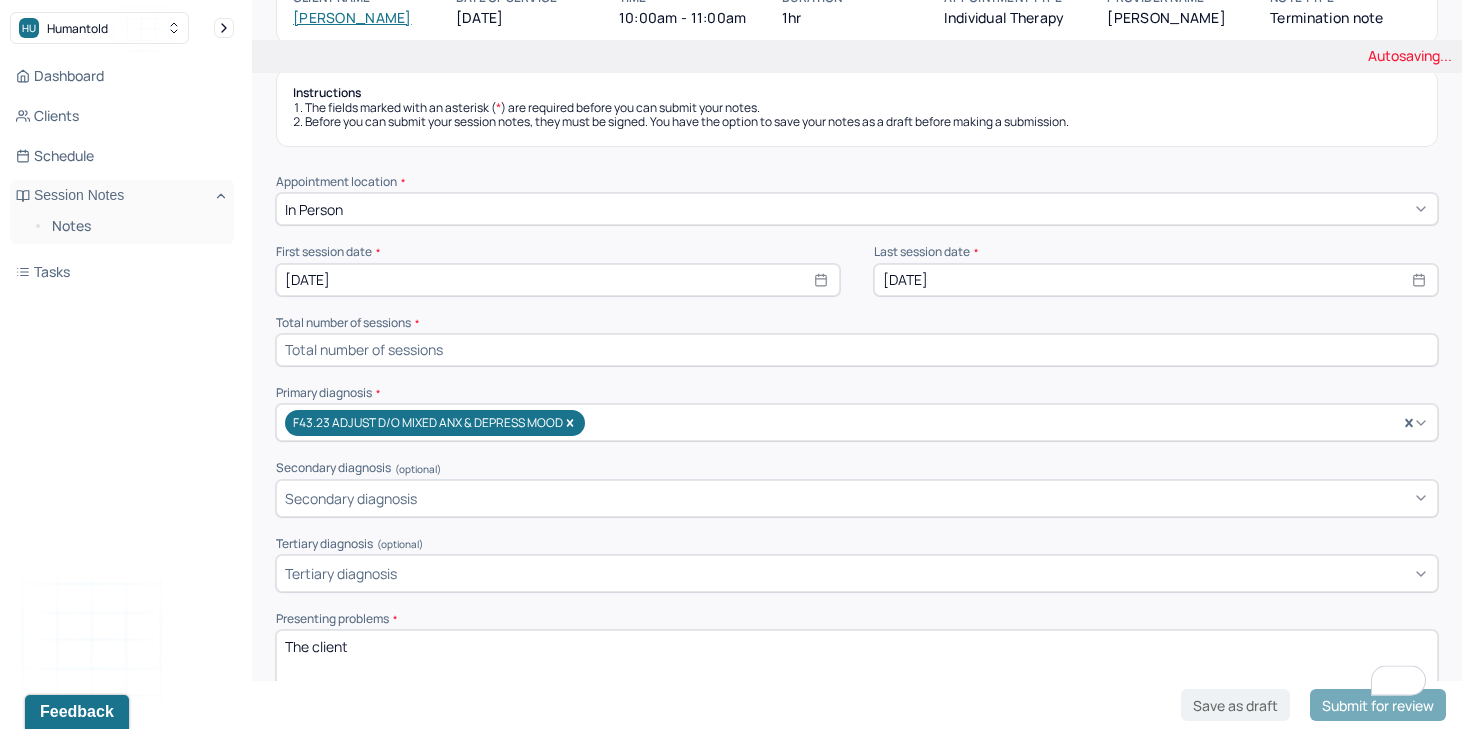 scroll, scrollTop: 168, scrollLeft: 0, axis: vertical 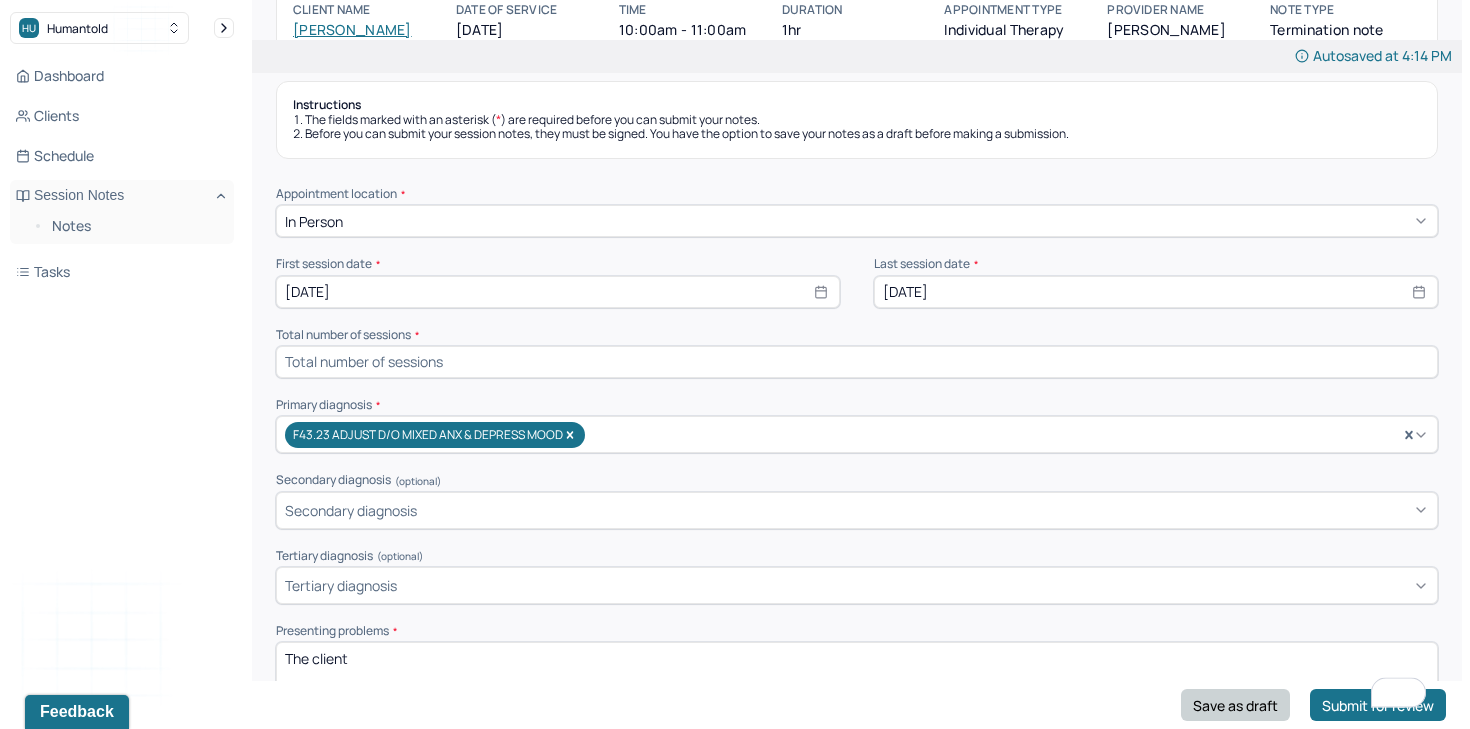 type on "The client" 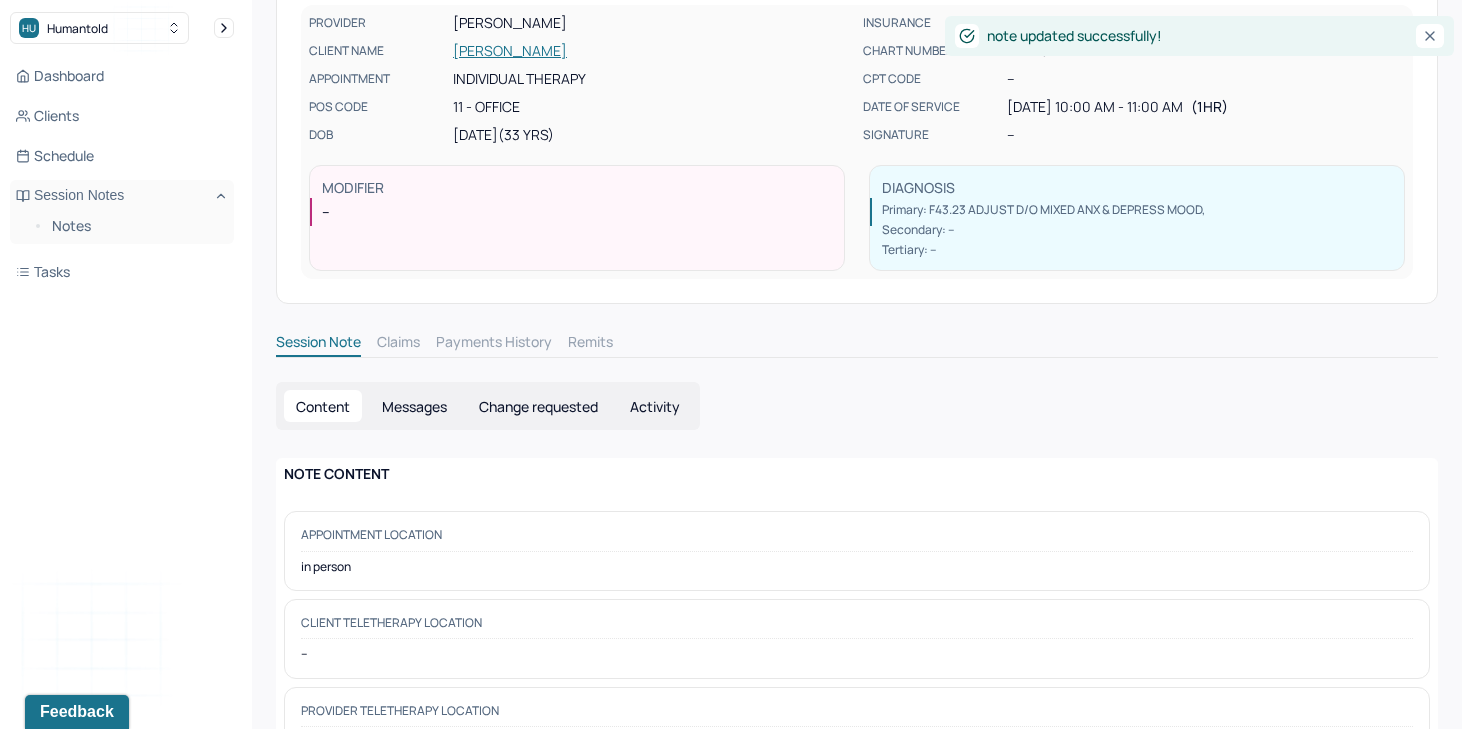 scroll, scrollTop: 0, scrollLeft: 0, axis: both 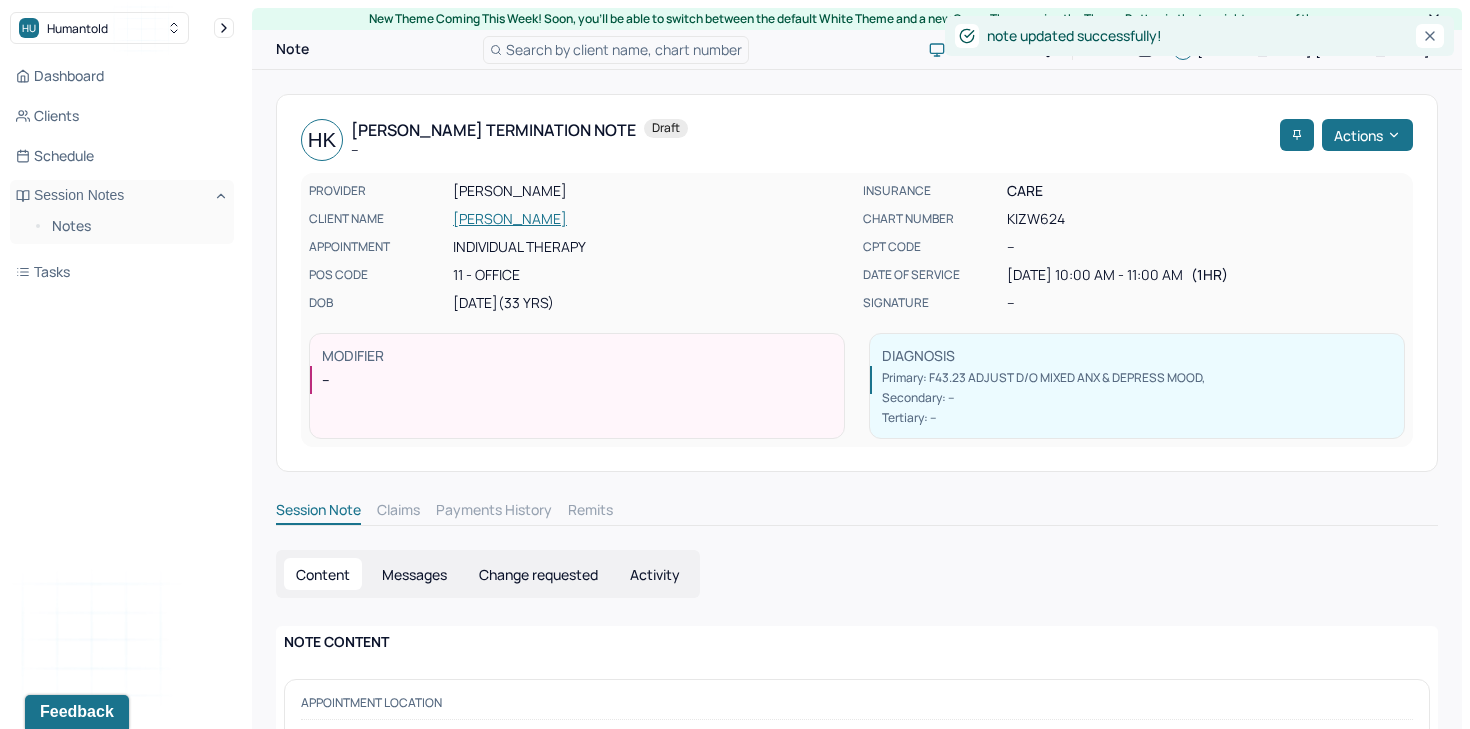 click on "[PERSON_NAME]" at bounding box center (652, 219) 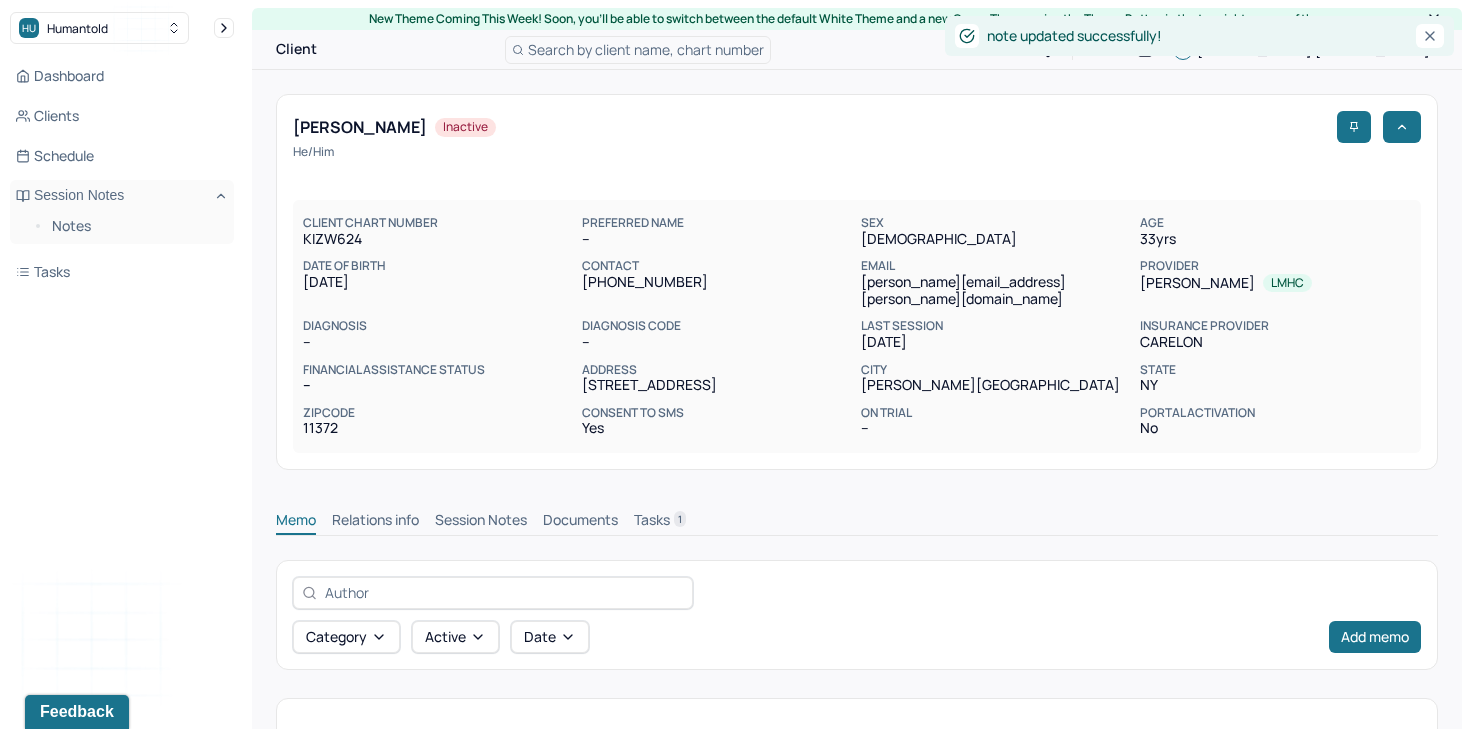 click on "Session Notes" at bounding box center [481, 522] 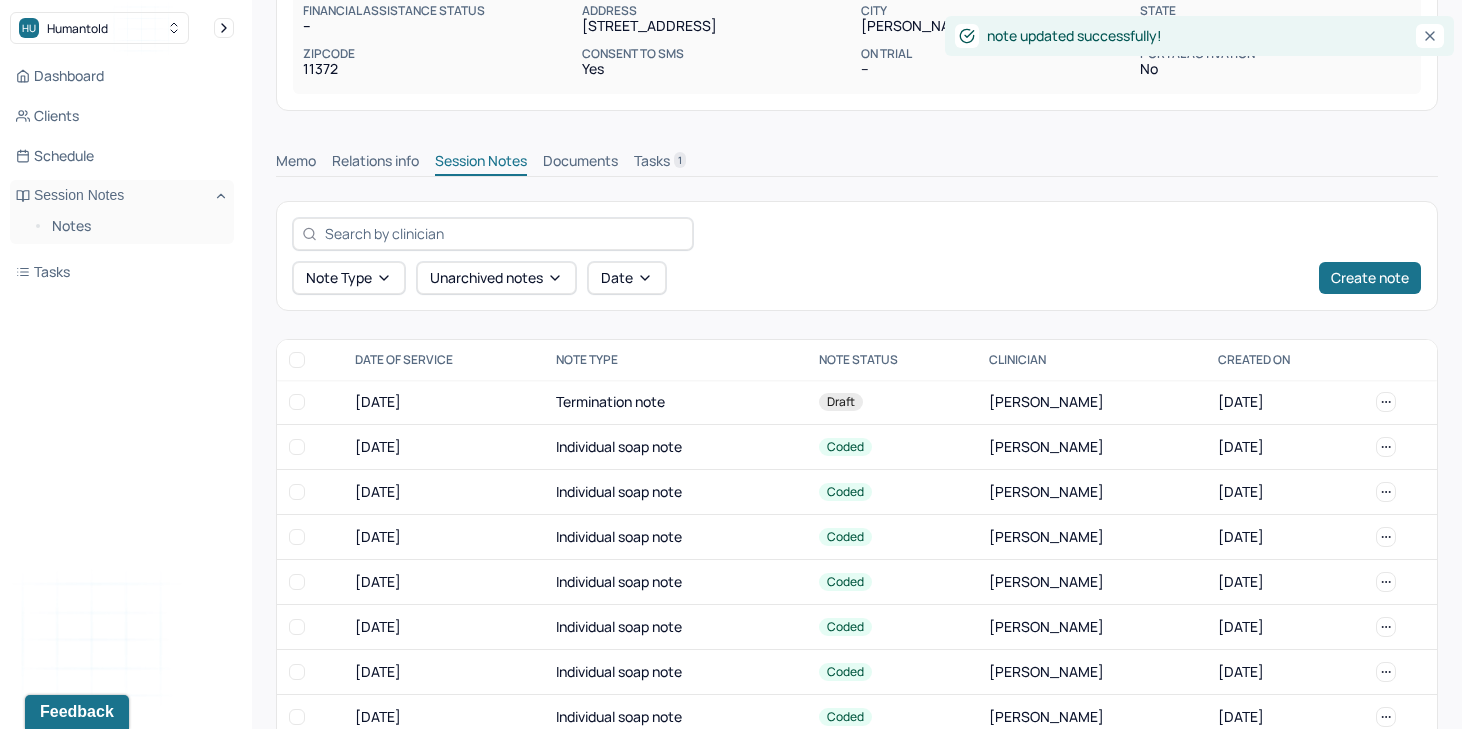 scroll, scrollTop: 567, scrollLeft: 0, axis: vertical 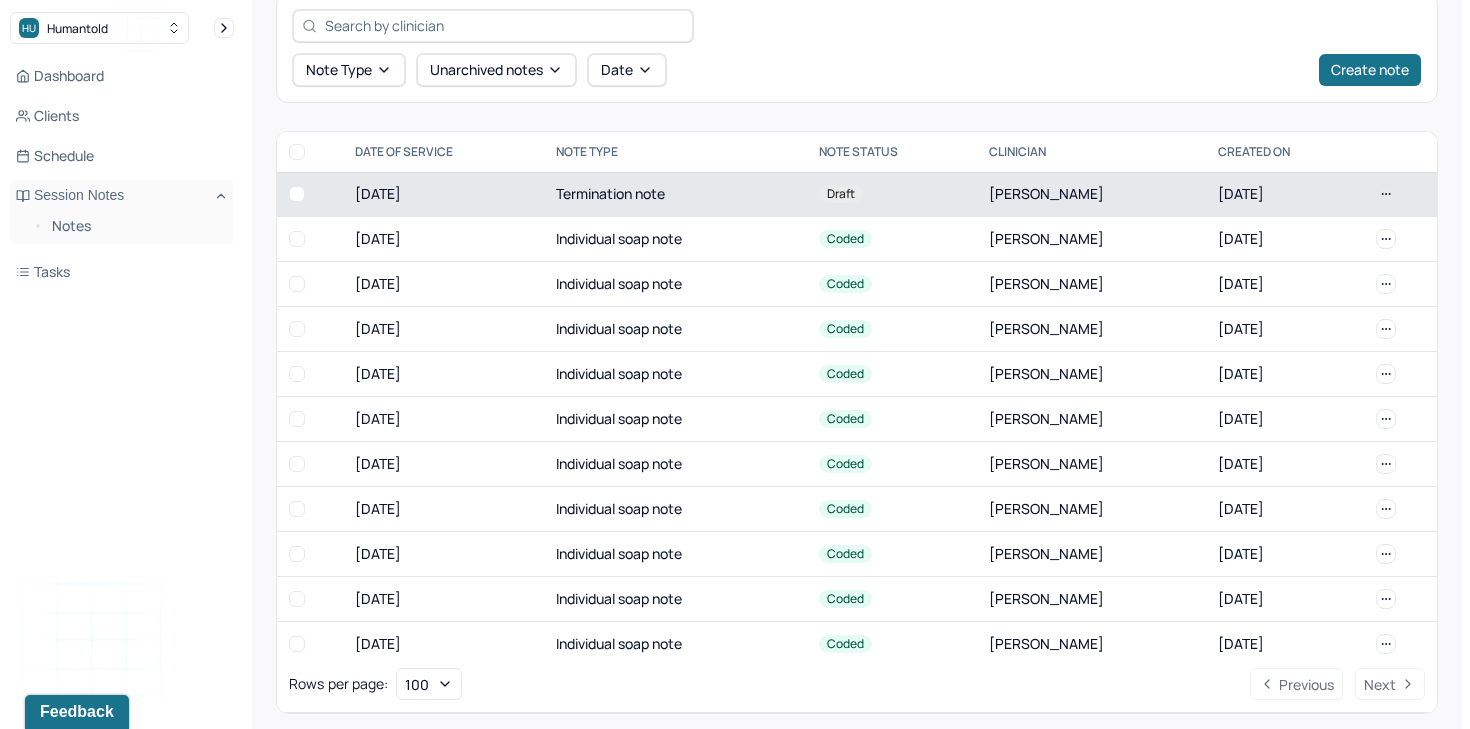 click on "Termination note" at bounding box center [675, 194] 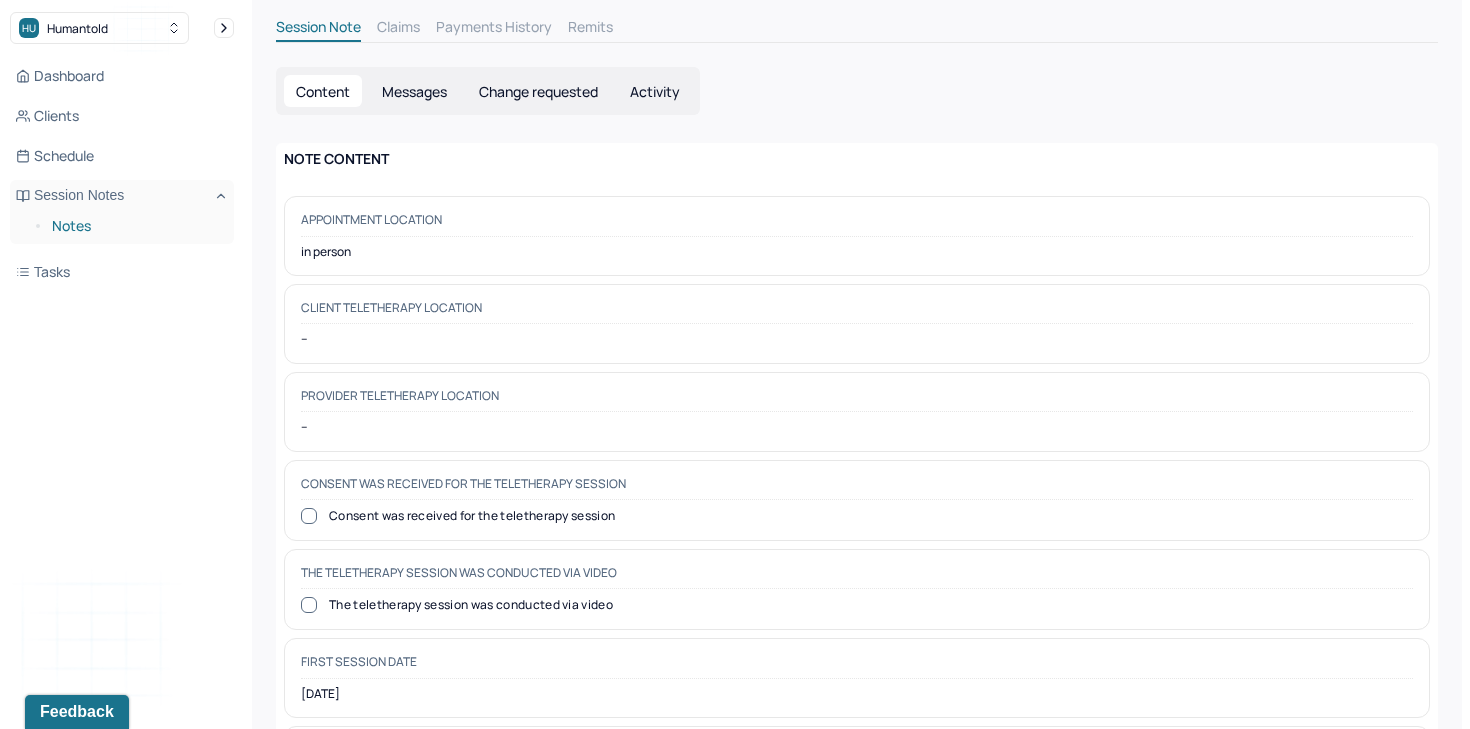 click on "Notes" at bounding box center (135, 226) 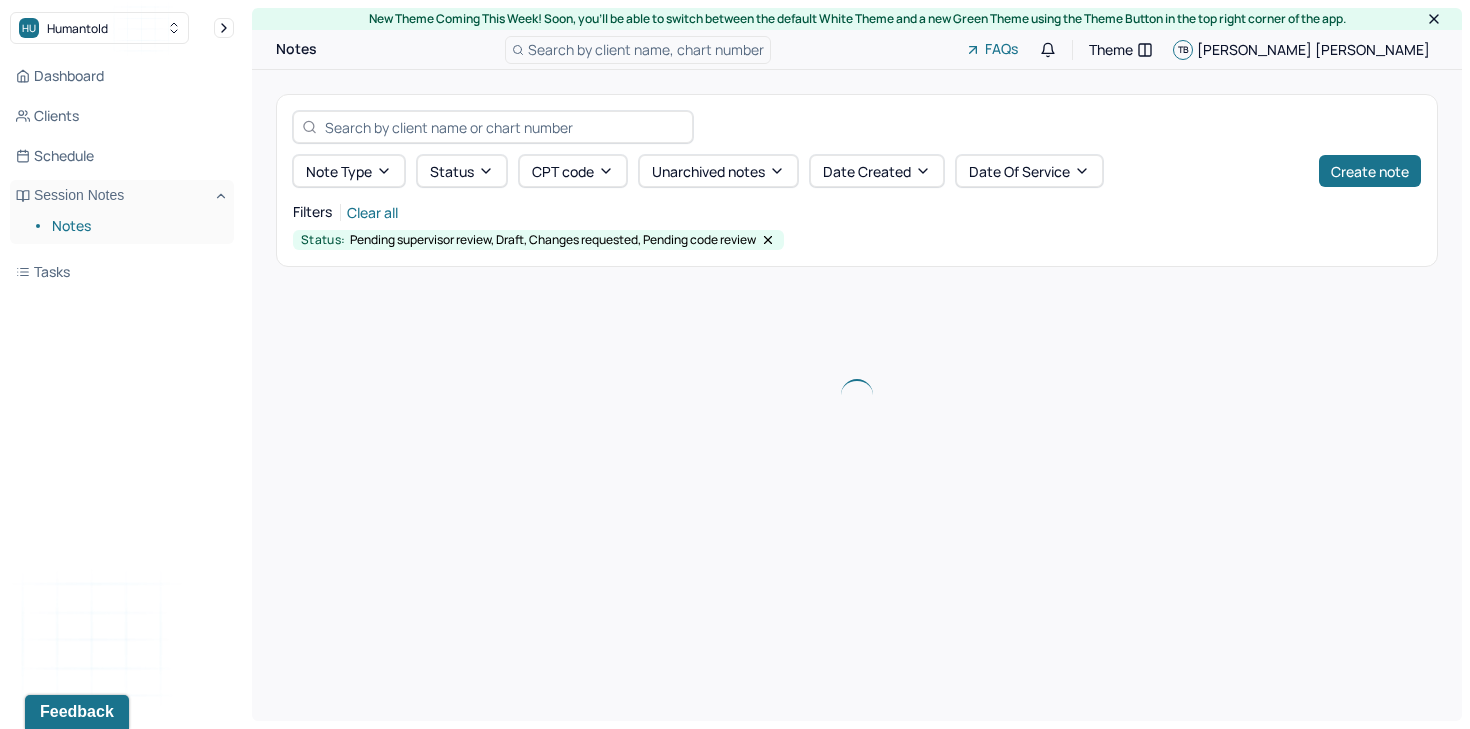 scroll, scrollTop: 0, scrollLeft: 0, axis: both 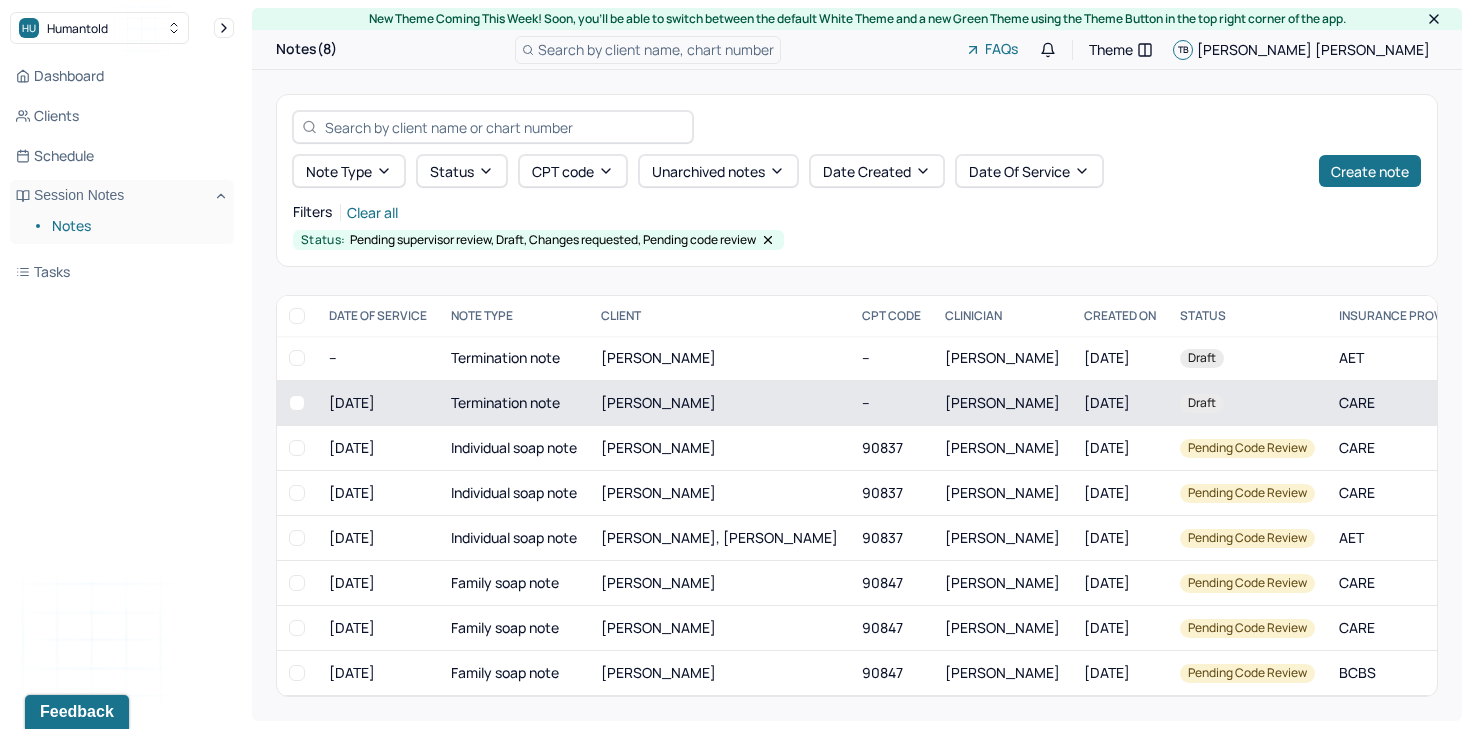 click on "[PERSON_NAME]" at bounding box center [719, 403] 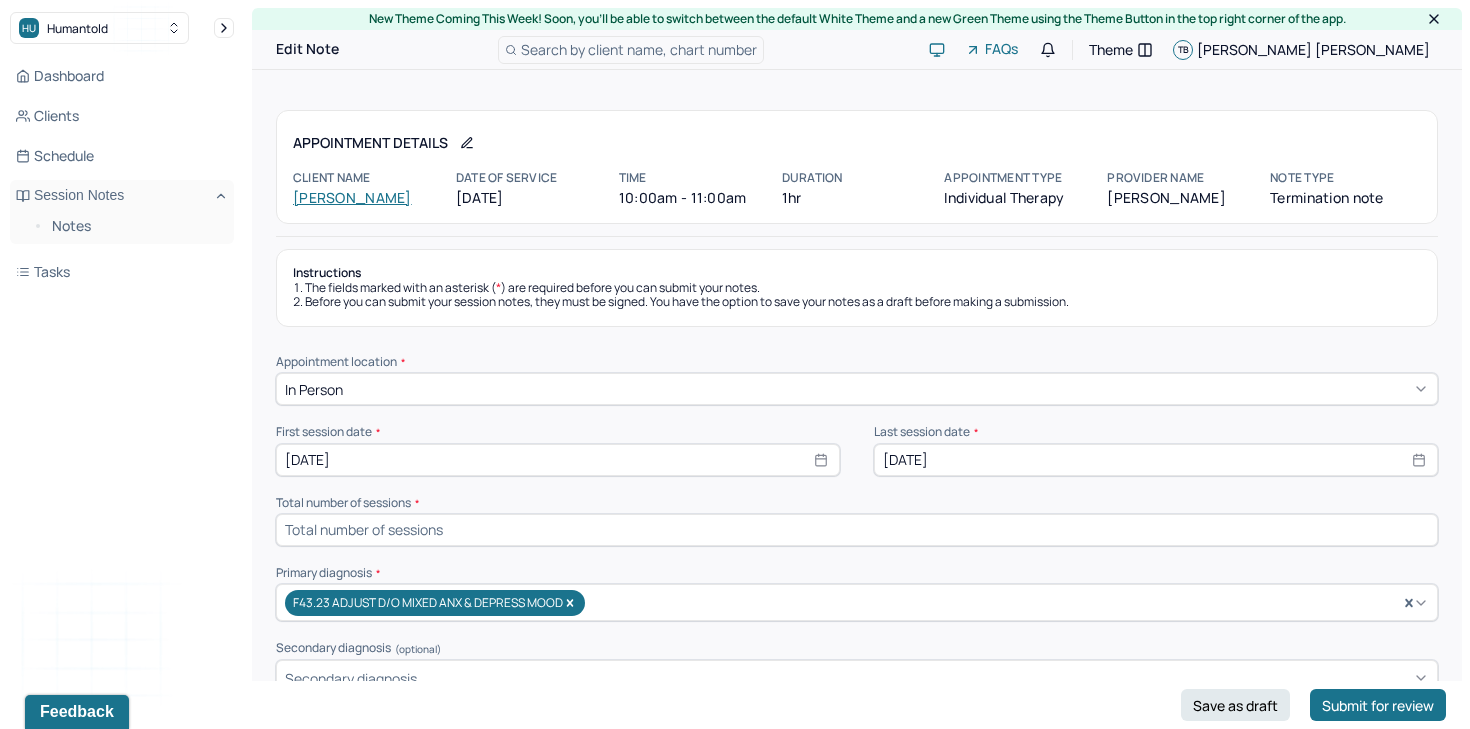 scroll, scrollTop: 32, scrollLeft: 0, axis: vertical 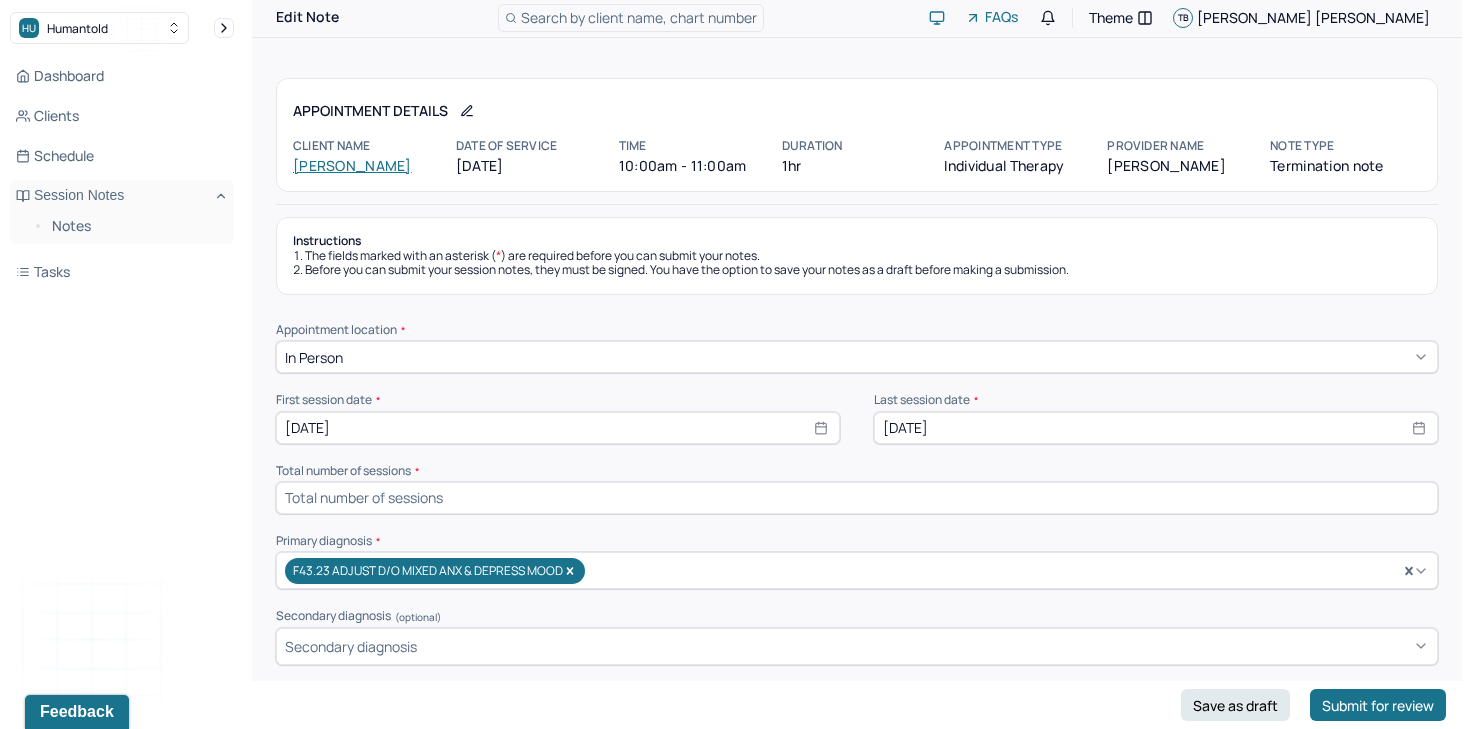 click on "Total number of sessions *" at bounding box center (857, 471) 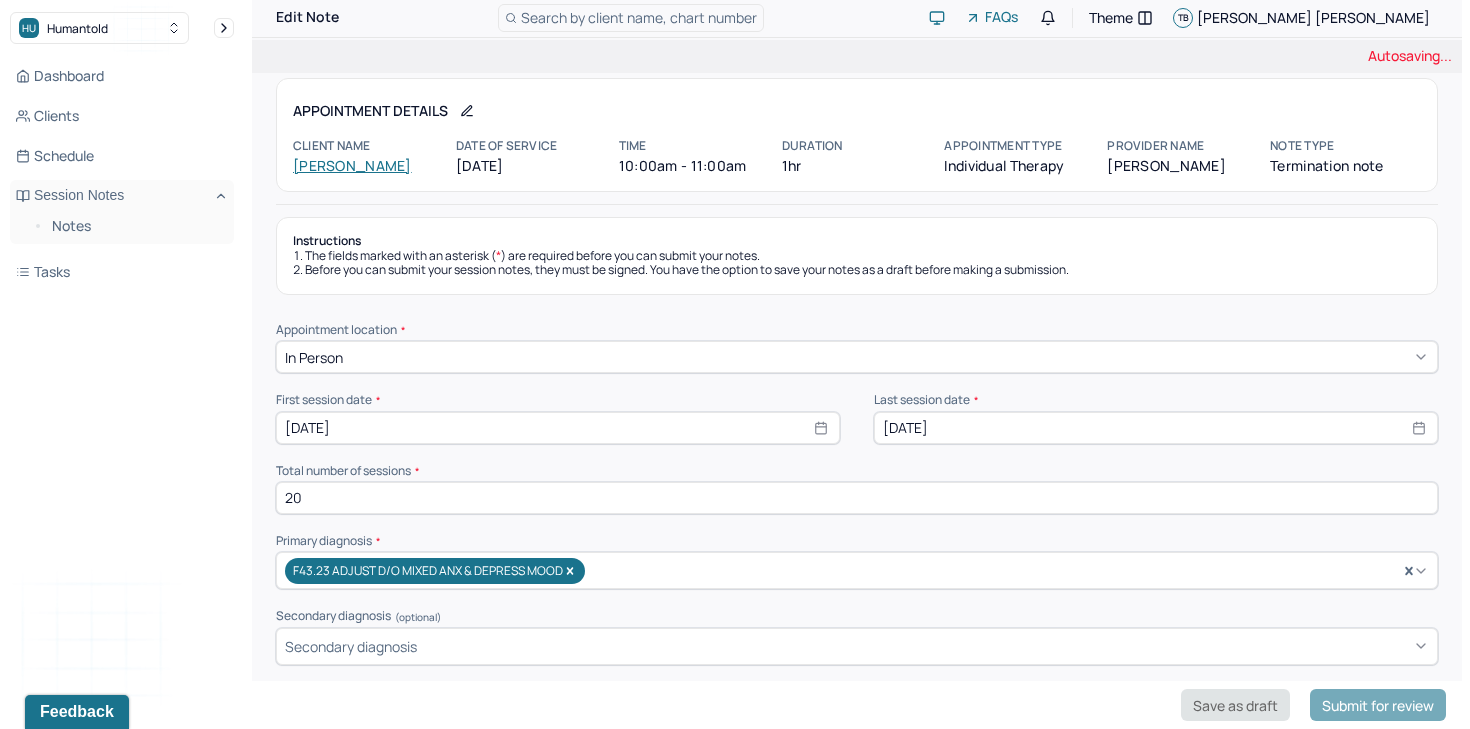 type on "20" 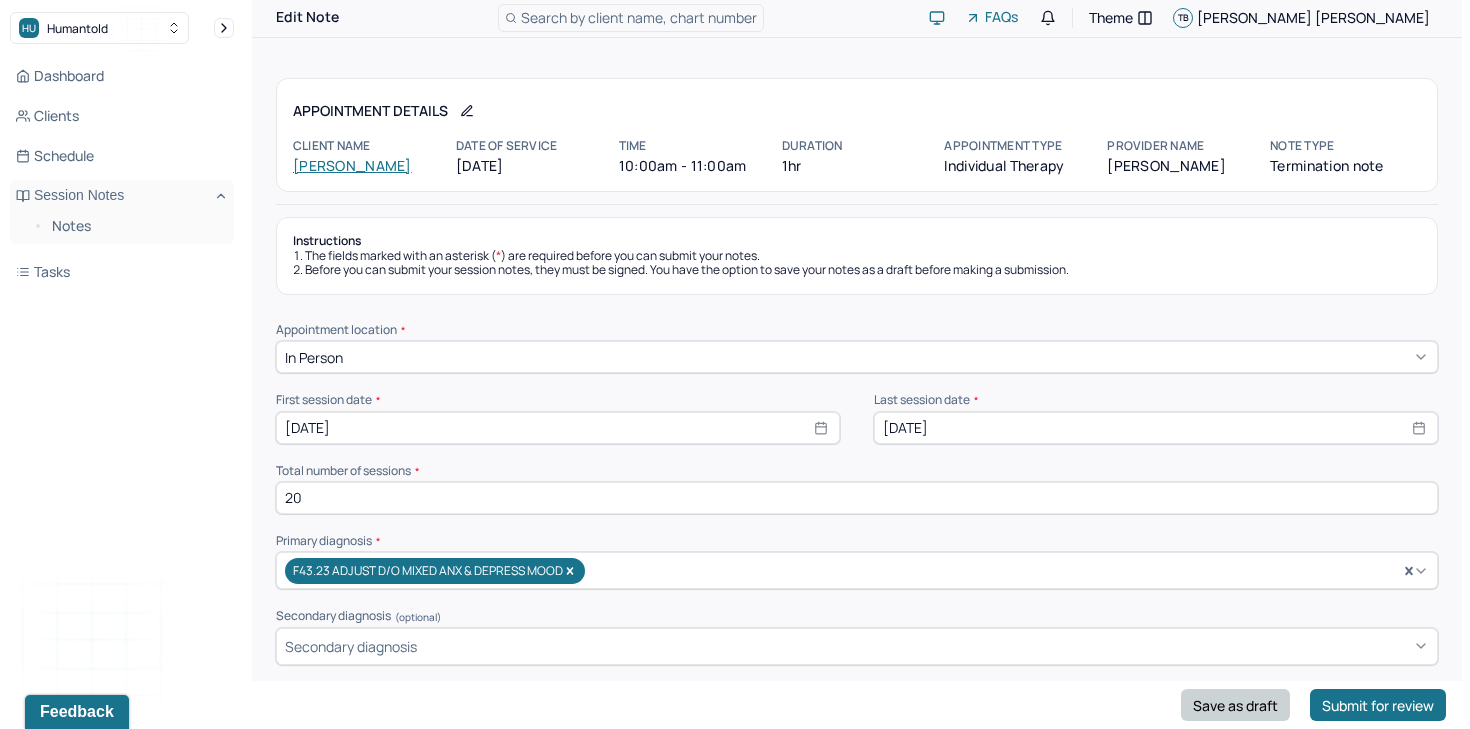 click on "Save as draft" at bounding box center [1235, 705] 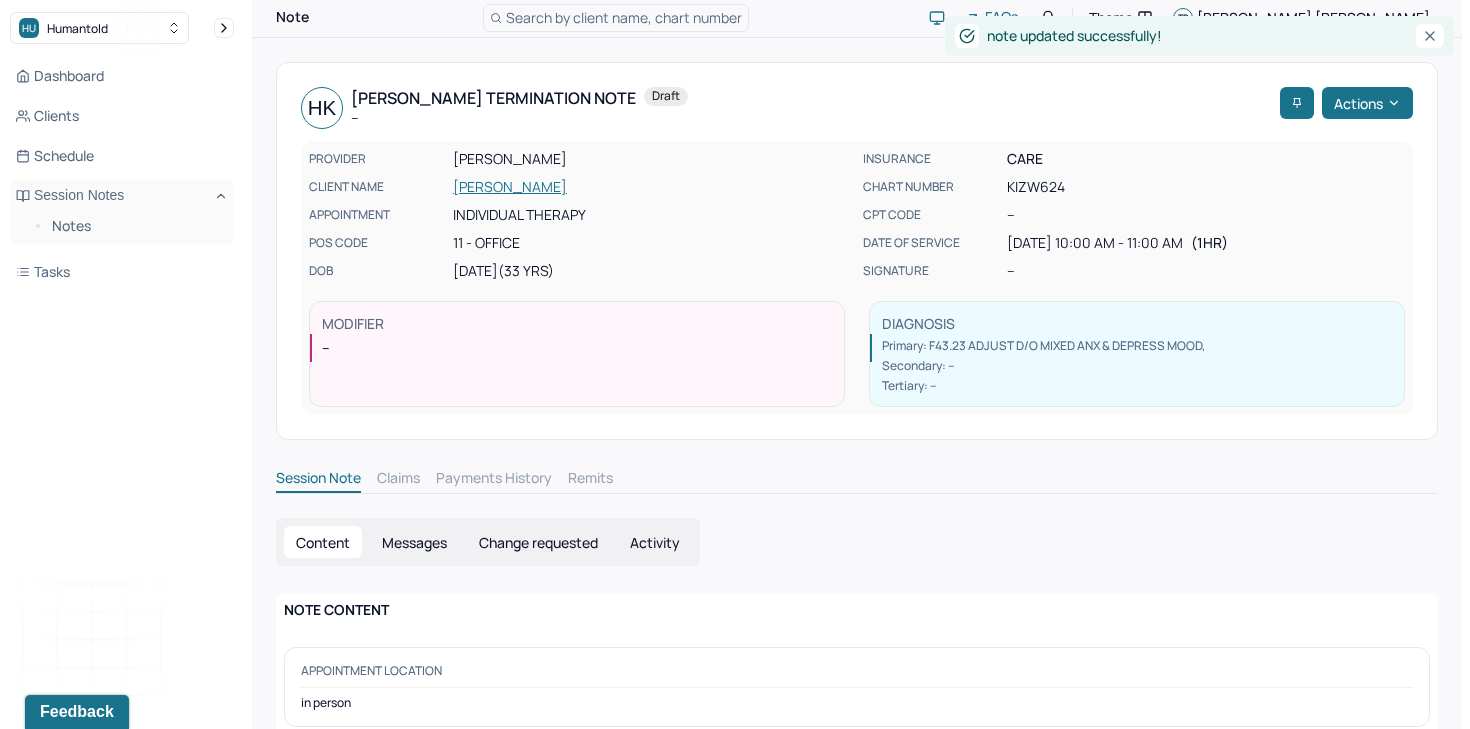 click on "[PERSON_NAME]" at bounding box center (652, 187) 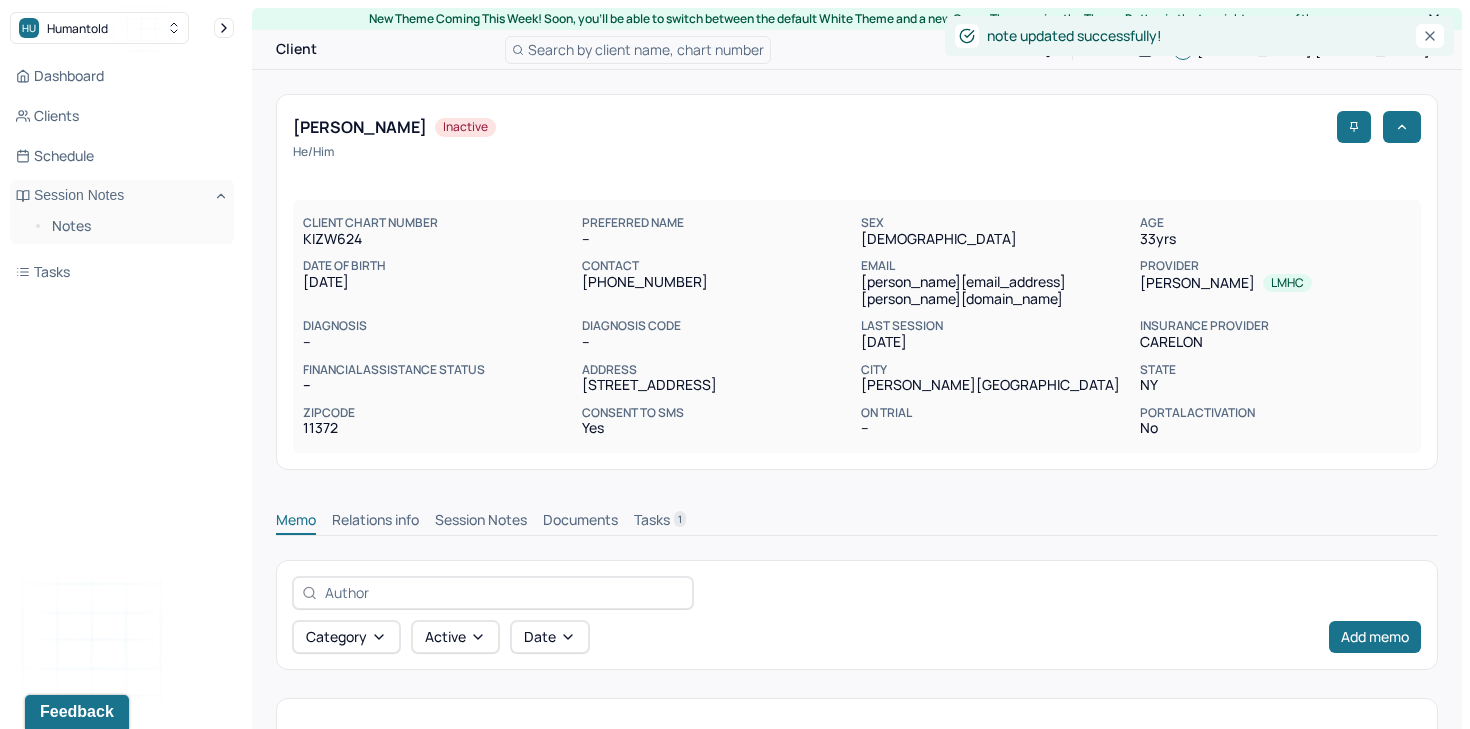 click on "Session Notes" at bounding box center (481, 522) 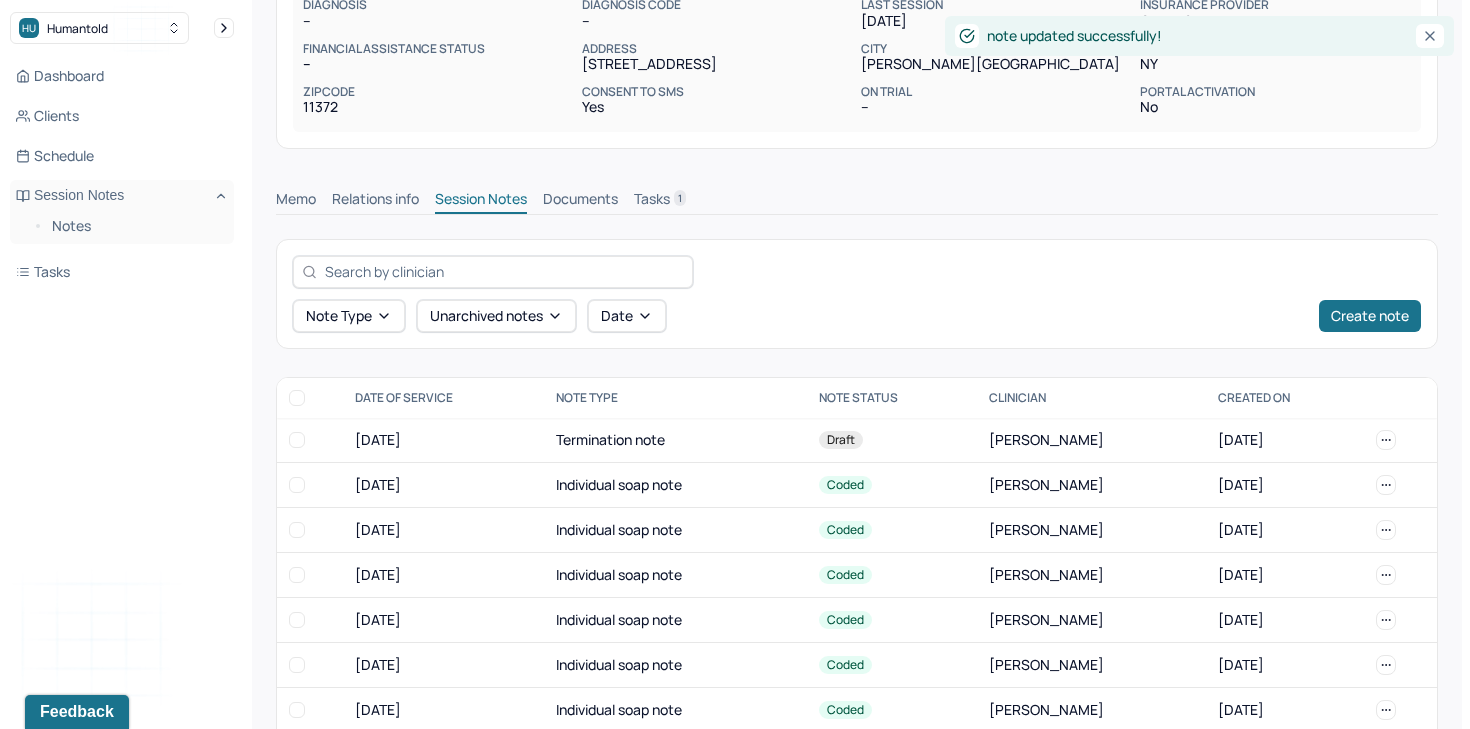scroll, scrollTop: 322, scrollLeft: 0, axis: vertical 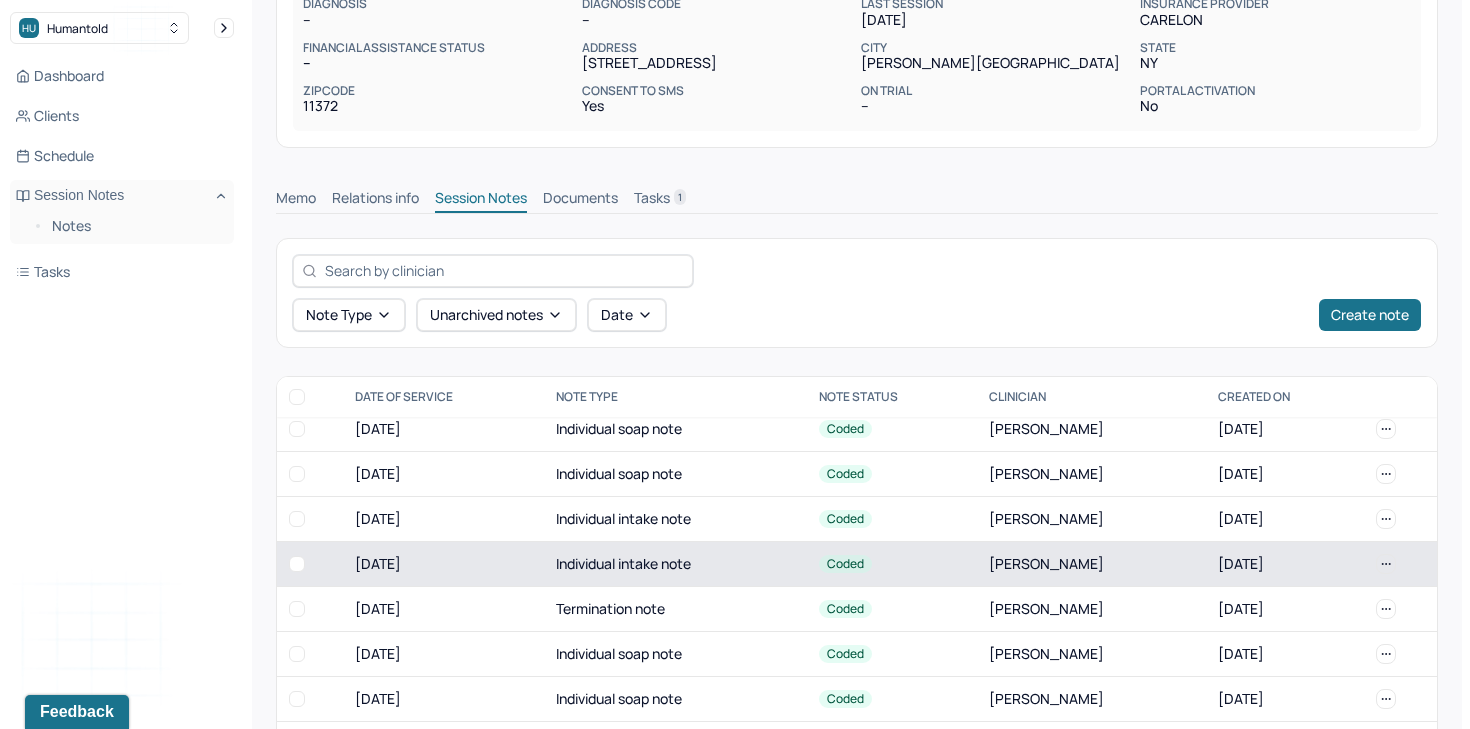 click on "[DATE]" at bounding box center (443, 563) 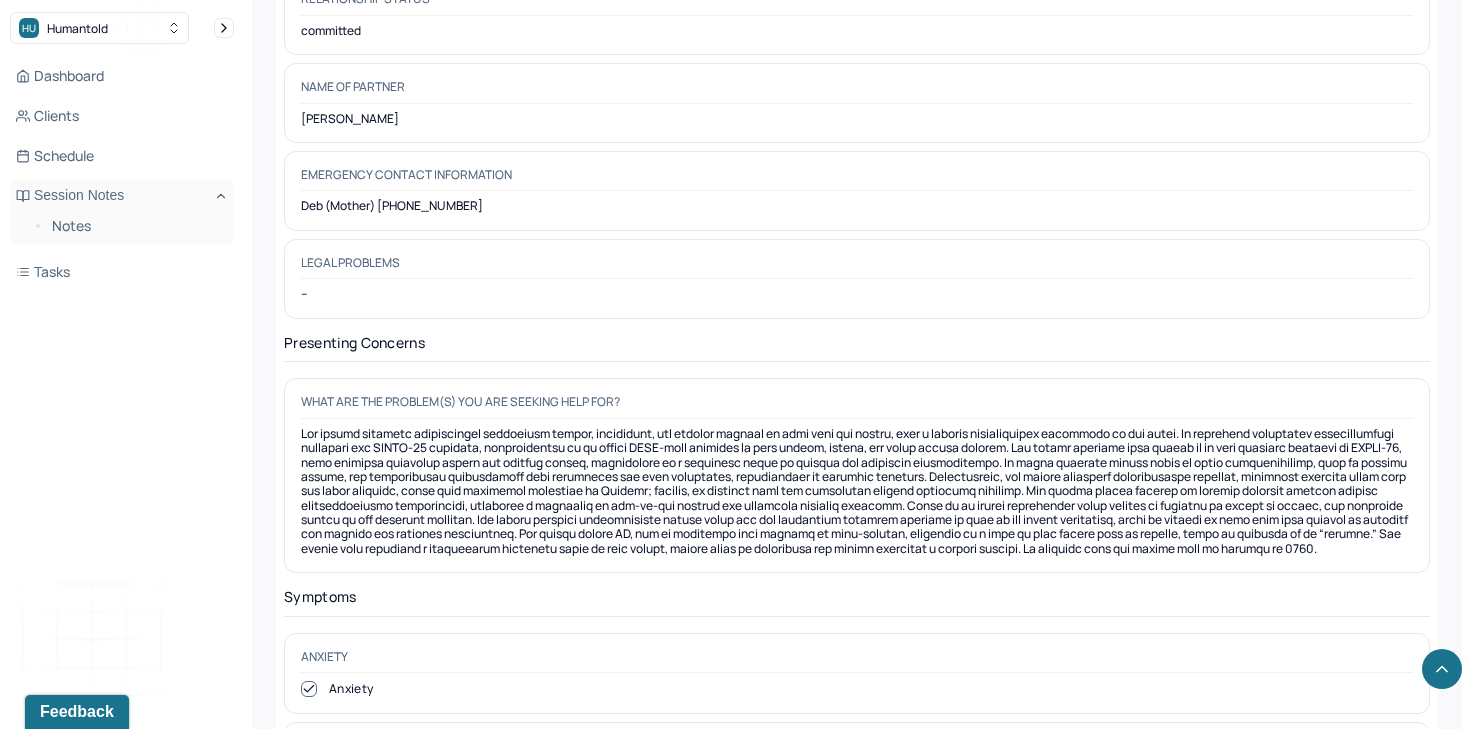scroll, scrollTop: 2672, scrollLeft: 0, axis: vertical 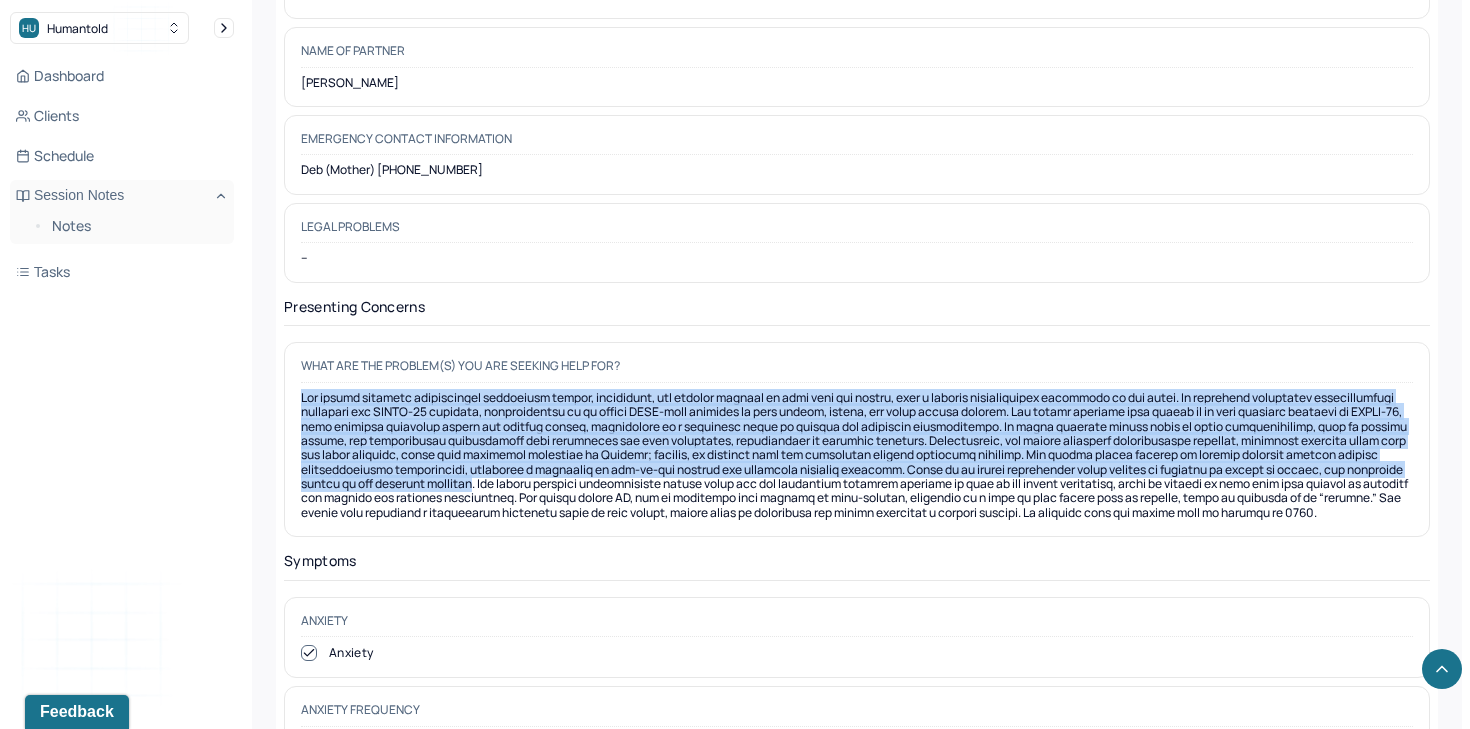 drag, startPoint x: 296, startPoint y: 368, endPoint x: 666, endPoint y: 457, distance: 380.55356 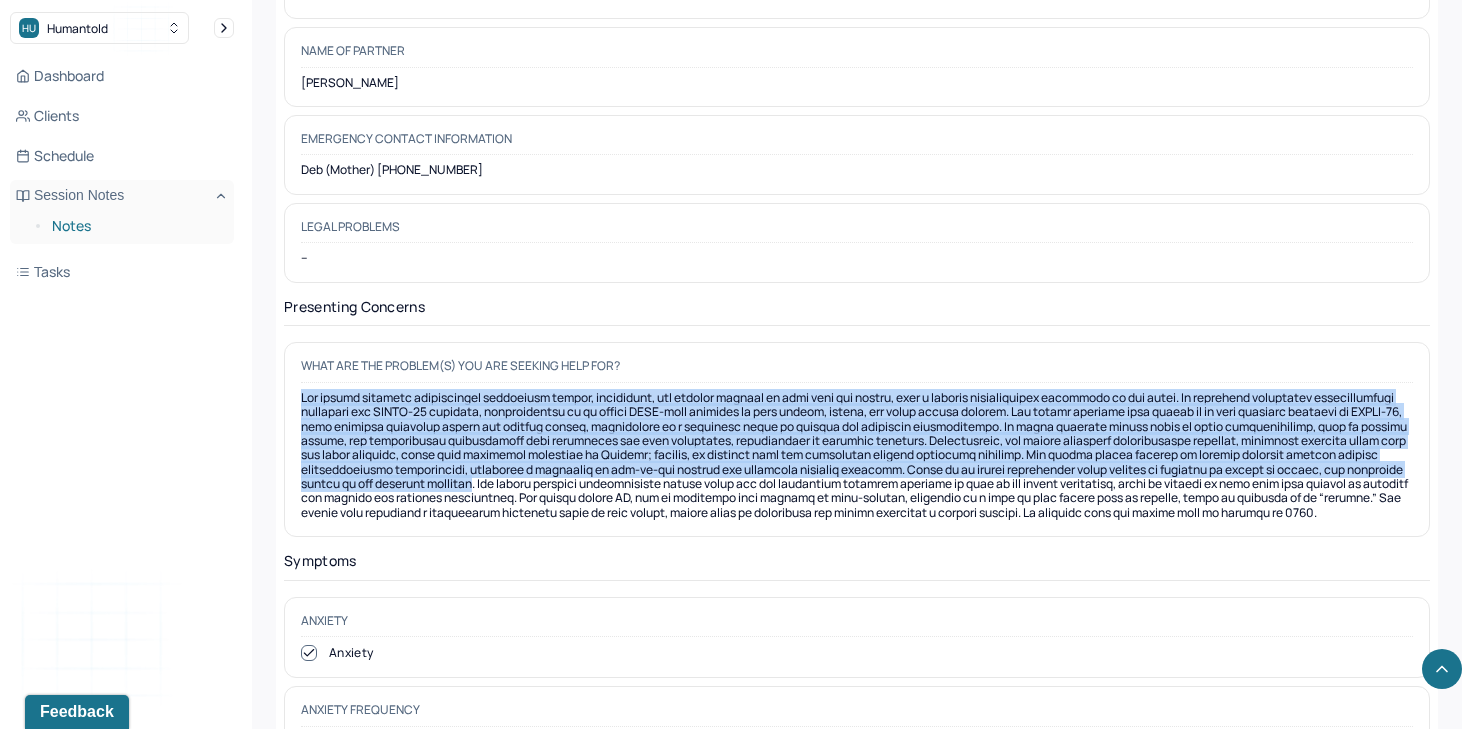 click on "Notes" at bounding box center [135, 226] 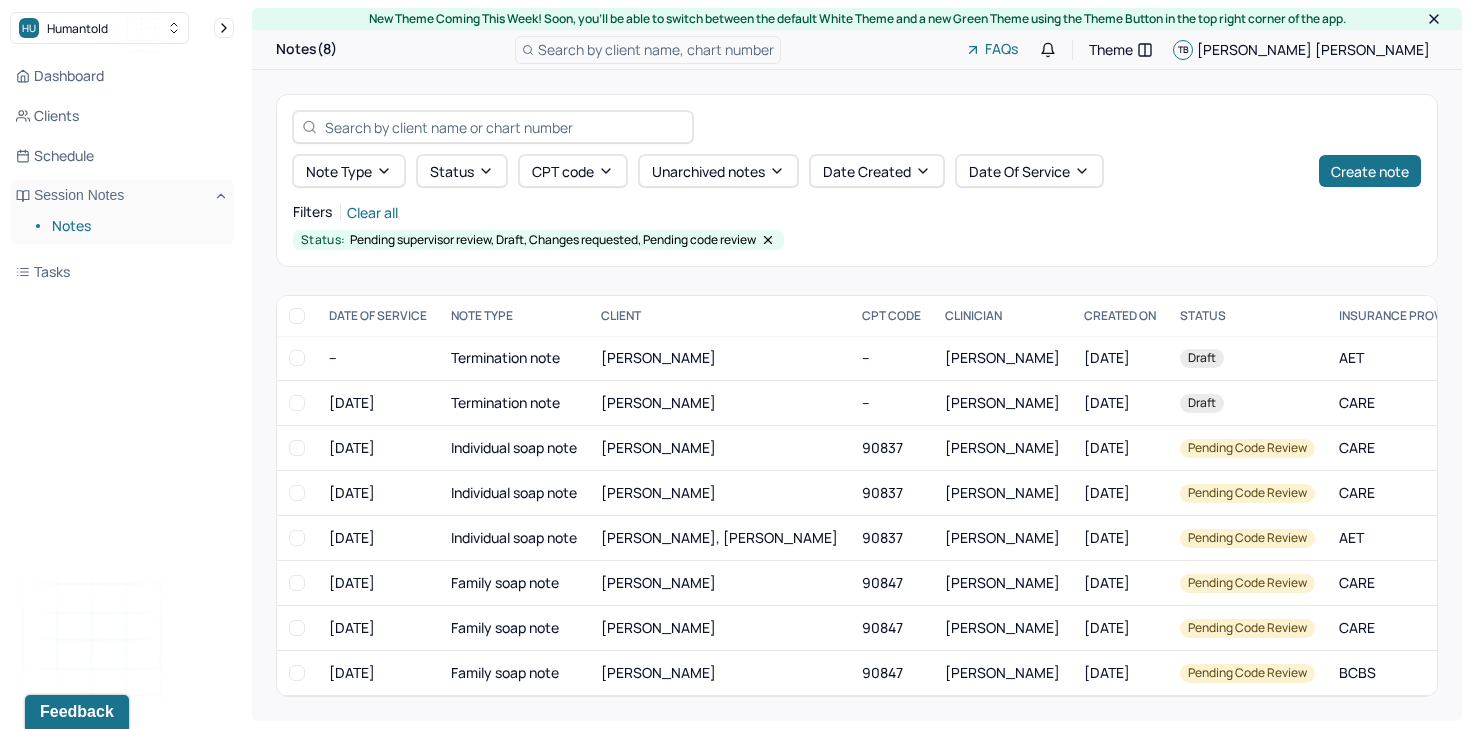 scroll, scrollTop: 0, scrollLeft: 0, axis: both 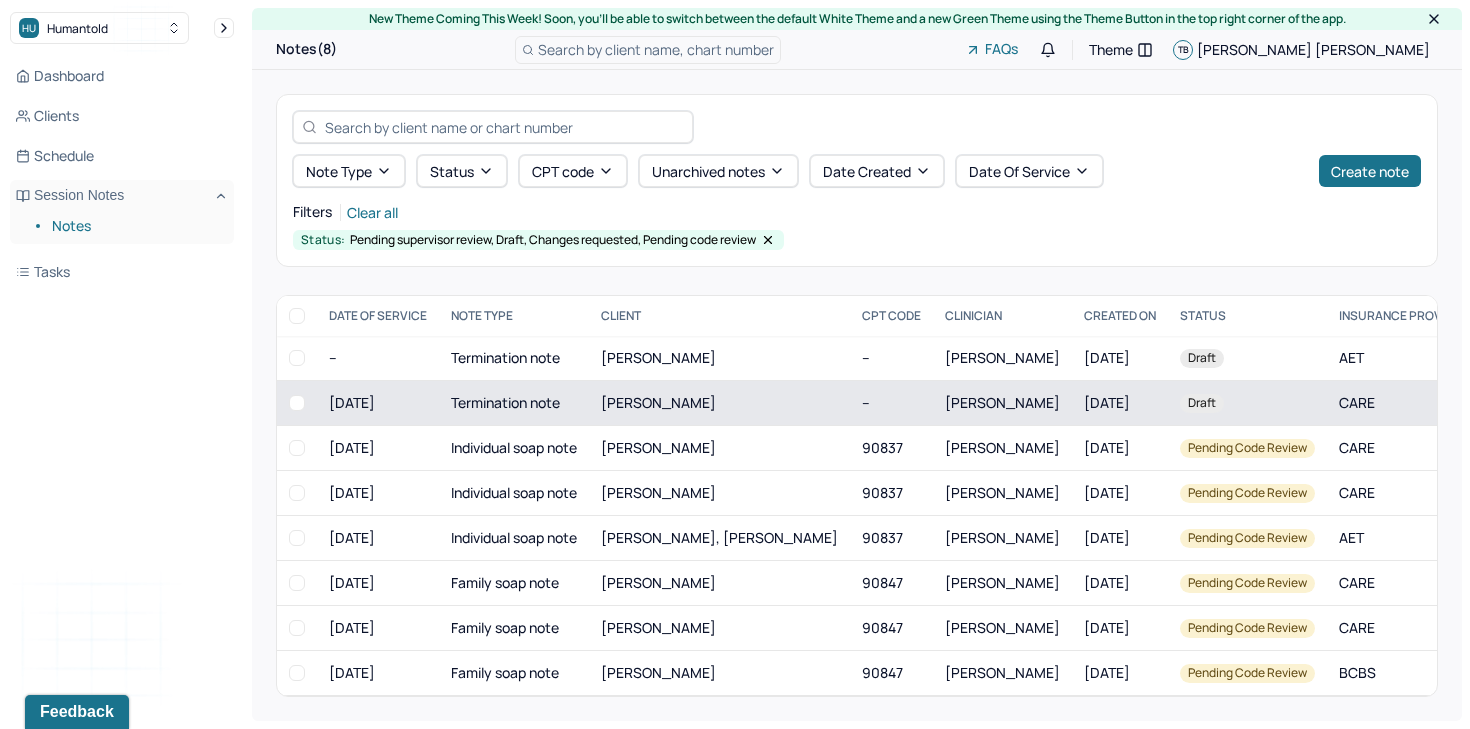 click on "--" at bounding box center [891, 403] 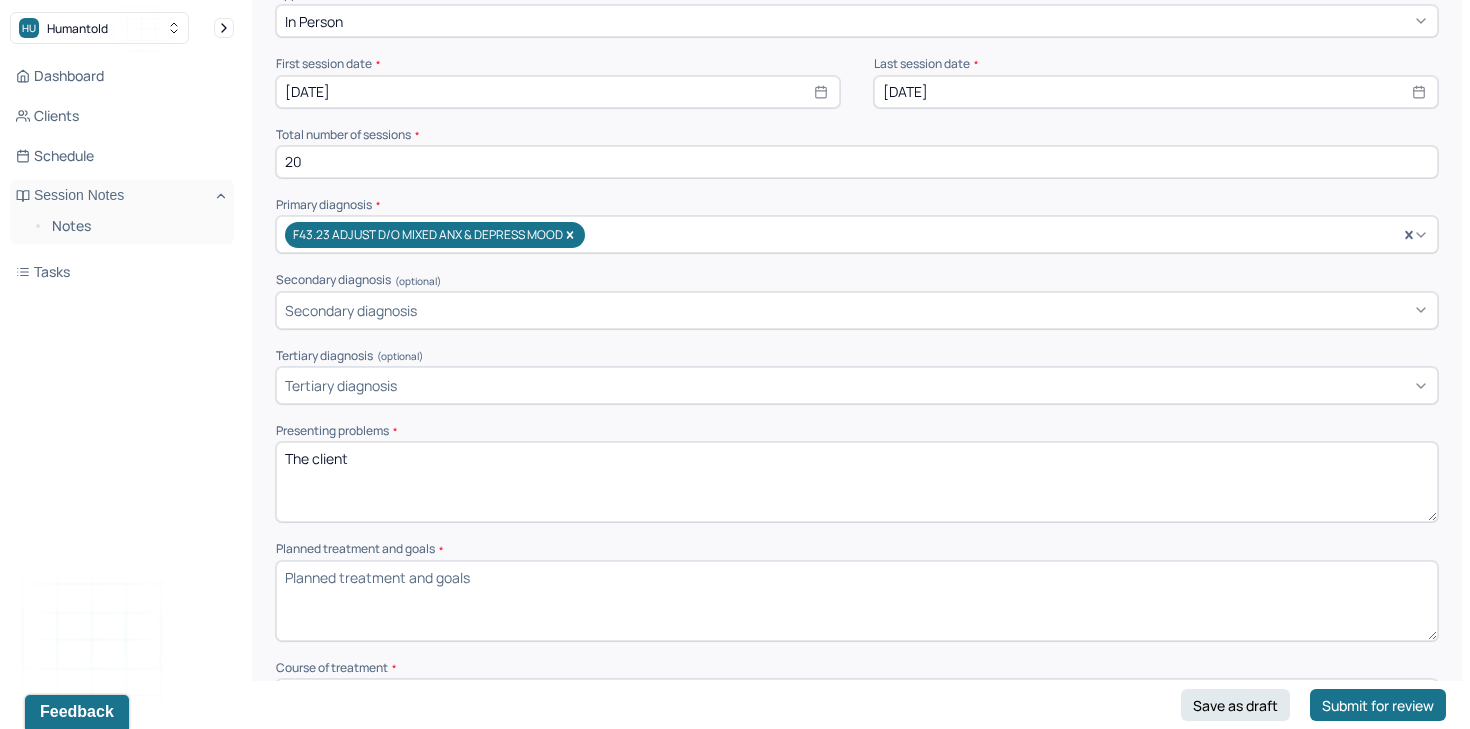 scroll, scrollTop: 391, scrollLeft: 0, axis: vertical 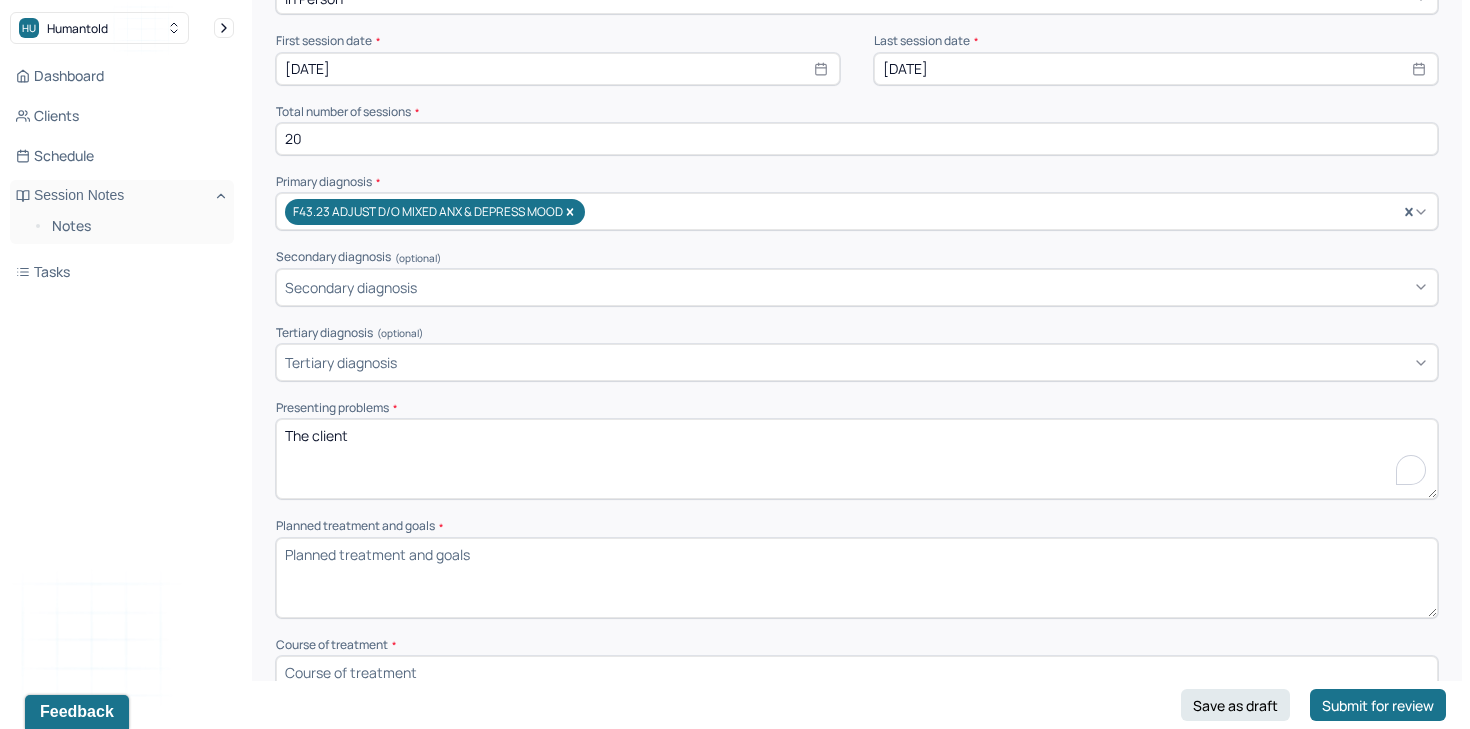 click on "The client" at bounding box center (857, 459) 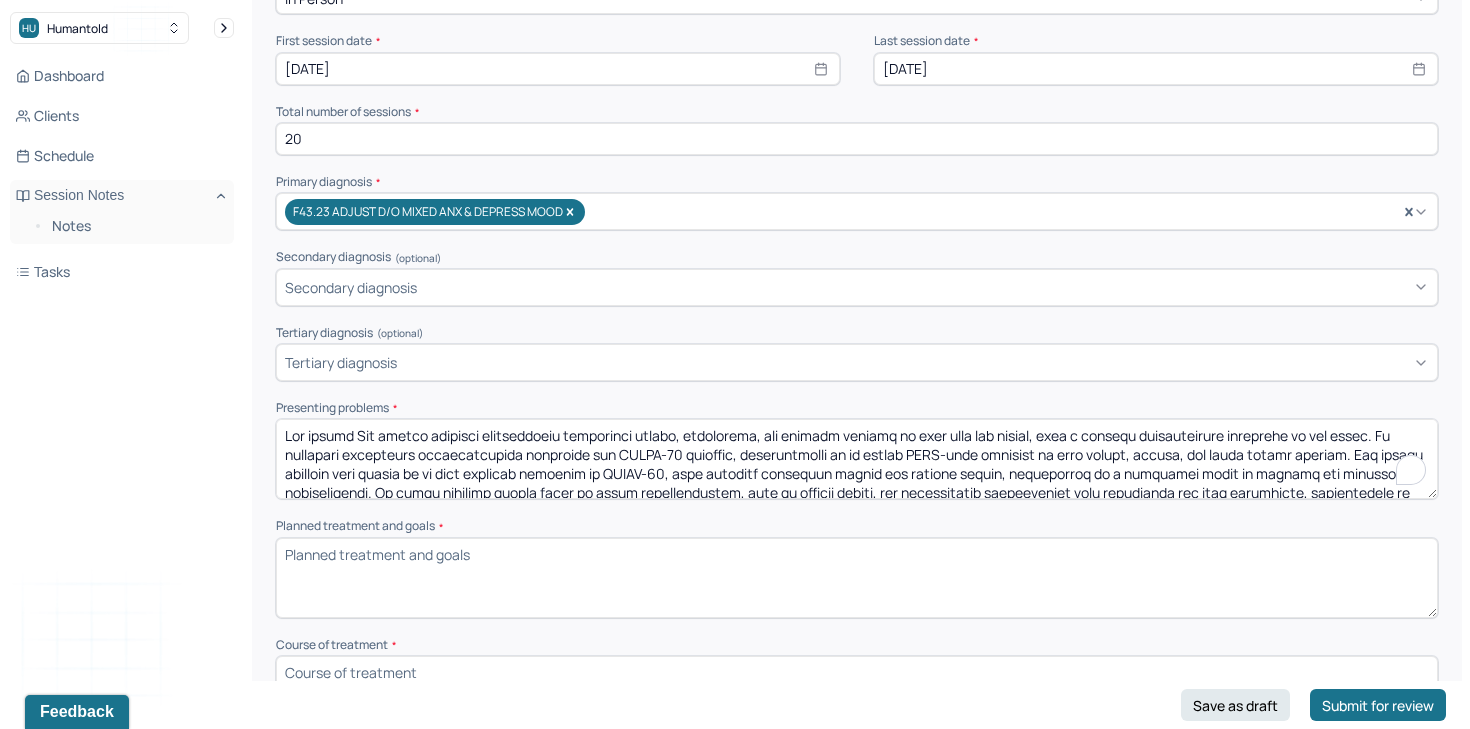 scroll, scrollTop: 60, scrollLeft: 0, axis: vertical 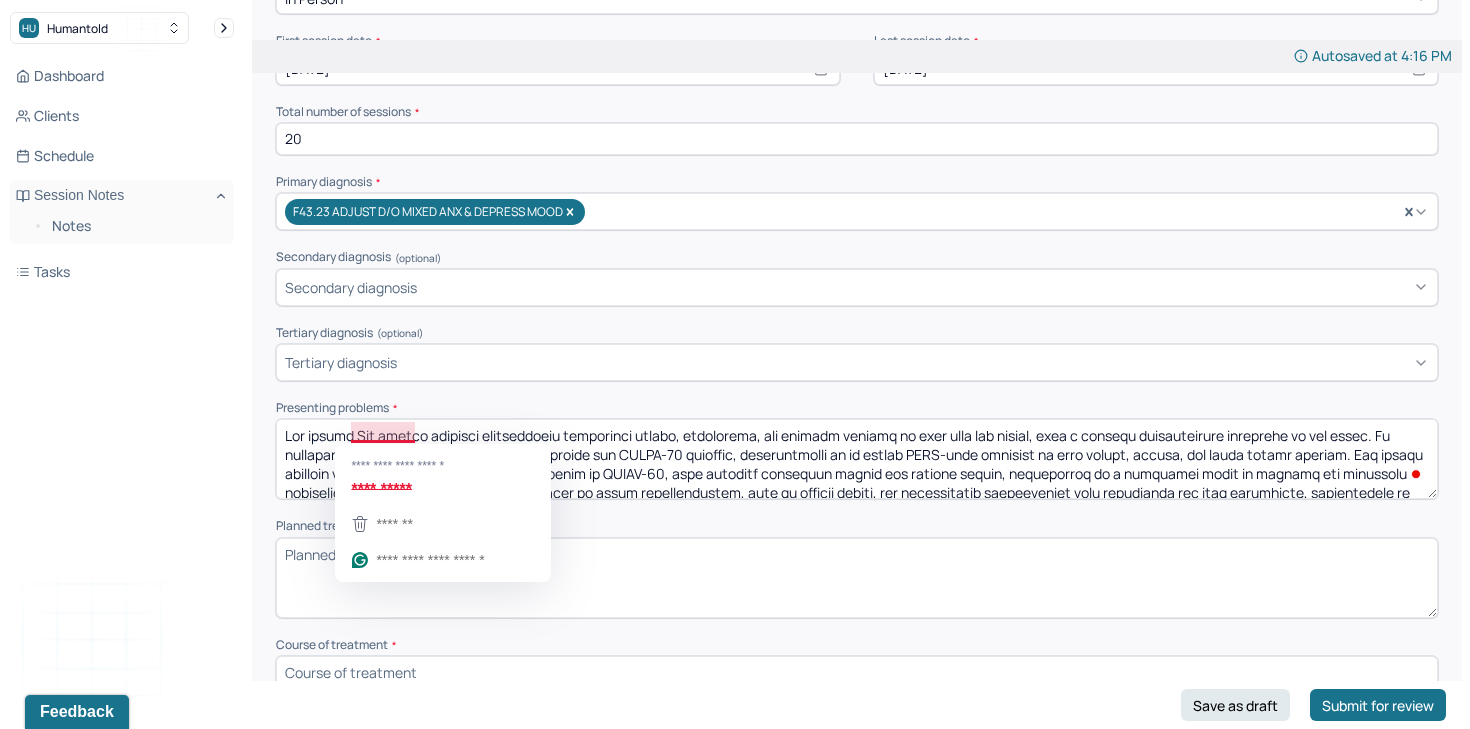 drag, startPoint x: 353, startPoint y: 431, endPoint x: 273, endPoint y: 427, distance: 80.09994 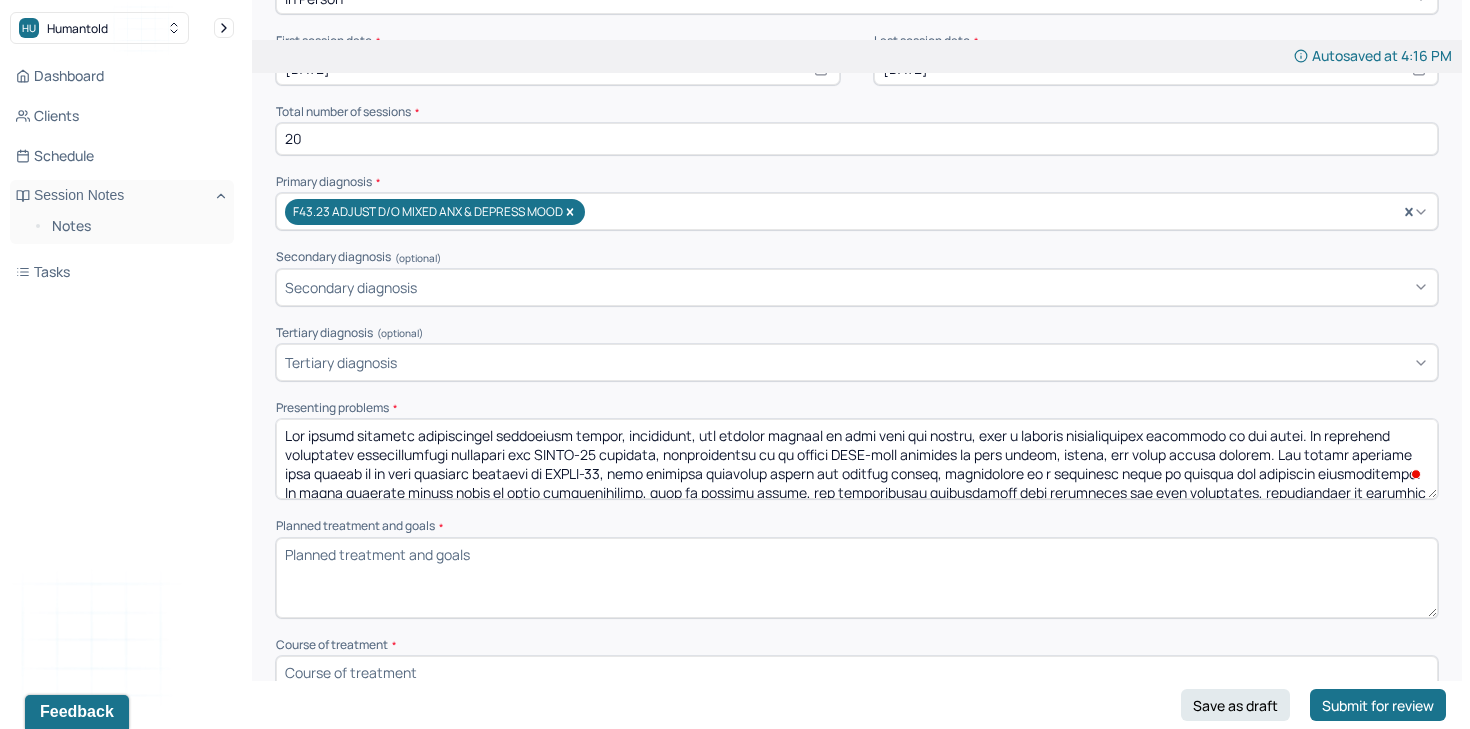 click on "Presenting problems *" at bounding box center (857, 459) 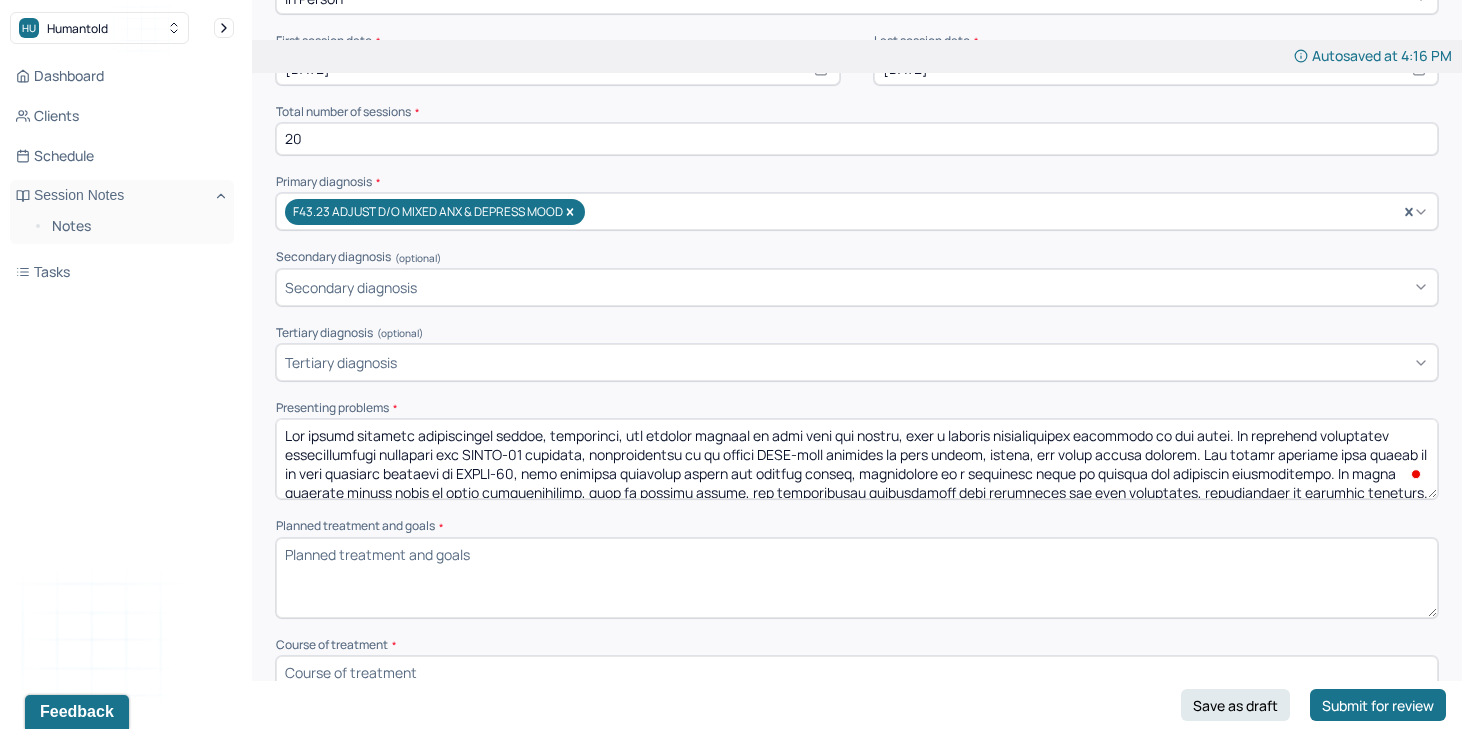 click on "Presenting problems *" at bounding box center (857, 459) 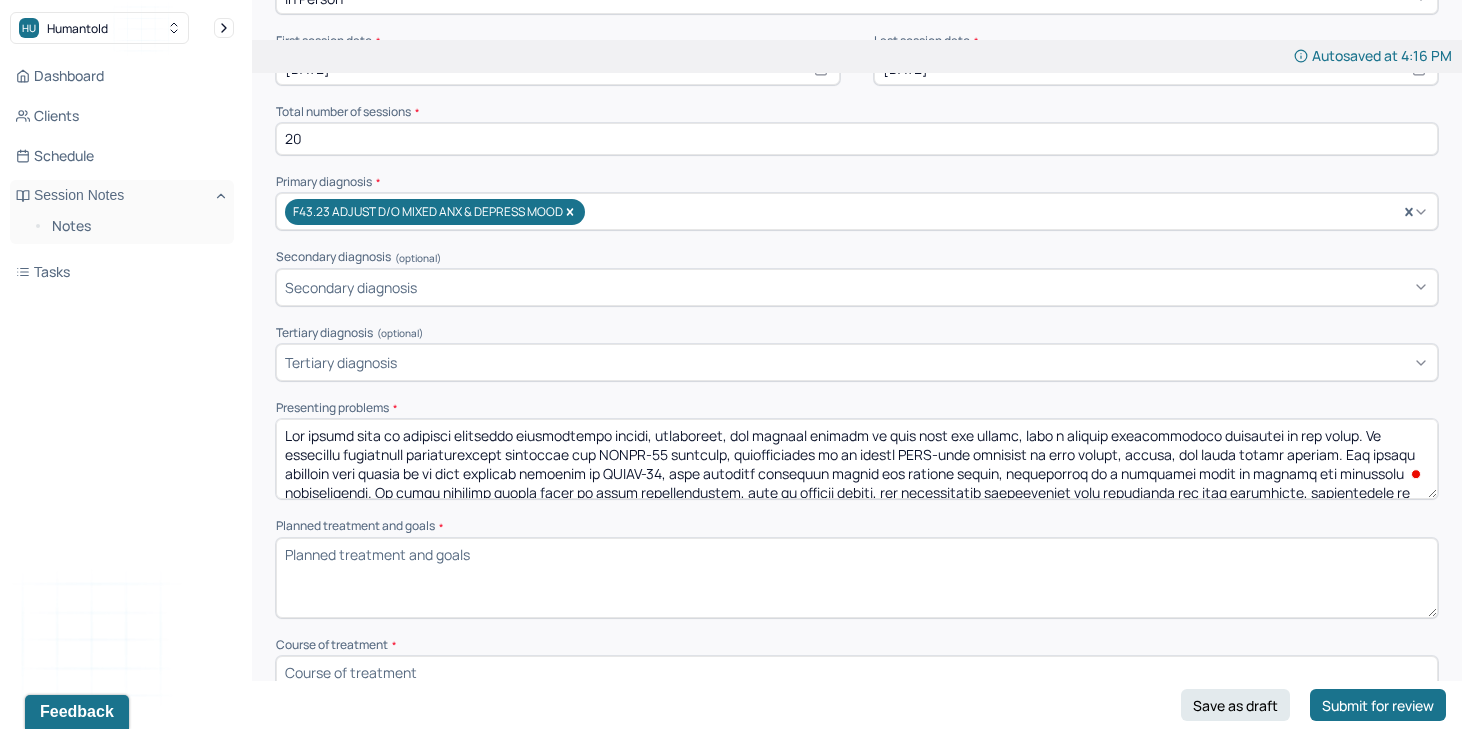 click on "Presenting problems *" at bounding box center [857, 459] 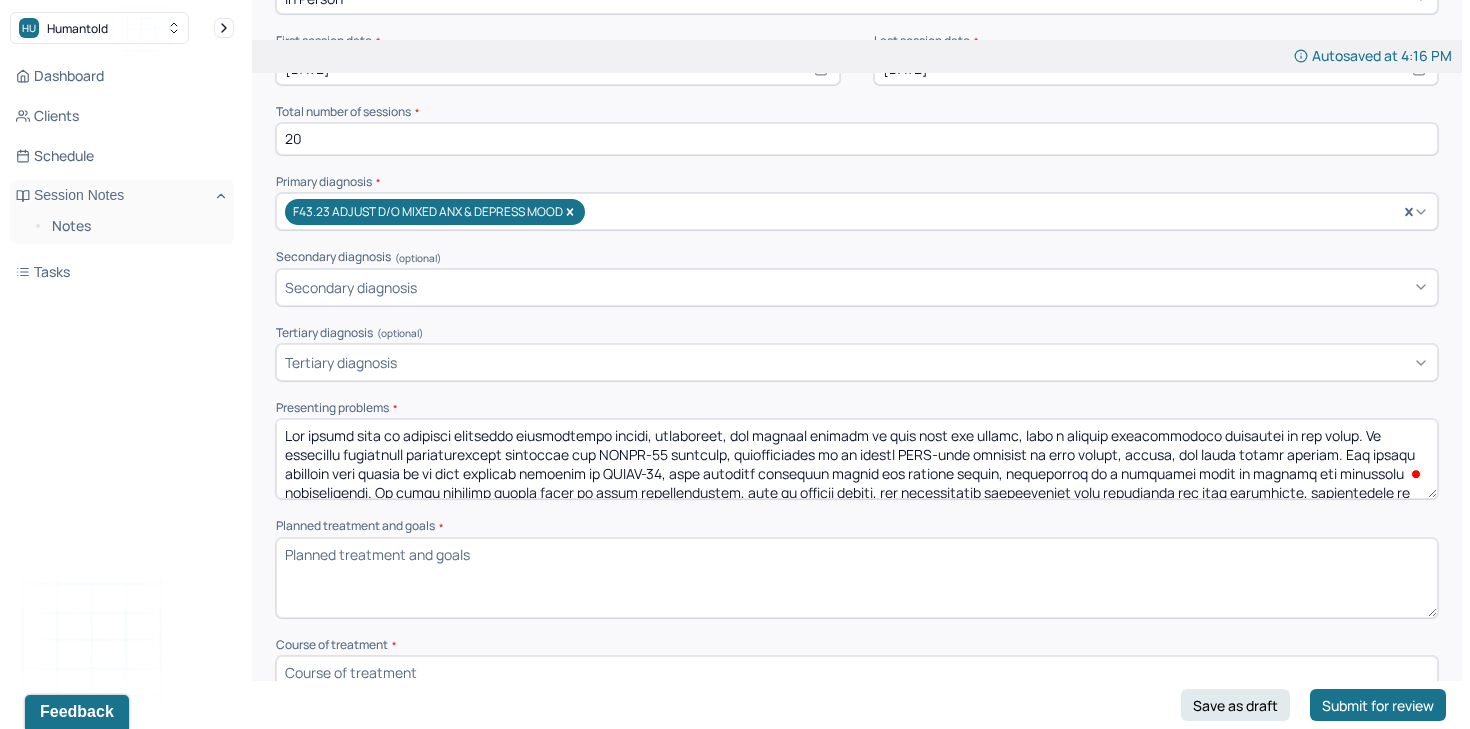 scroll, scrollTop: 5, scrollLeft: 0, axis: vertical 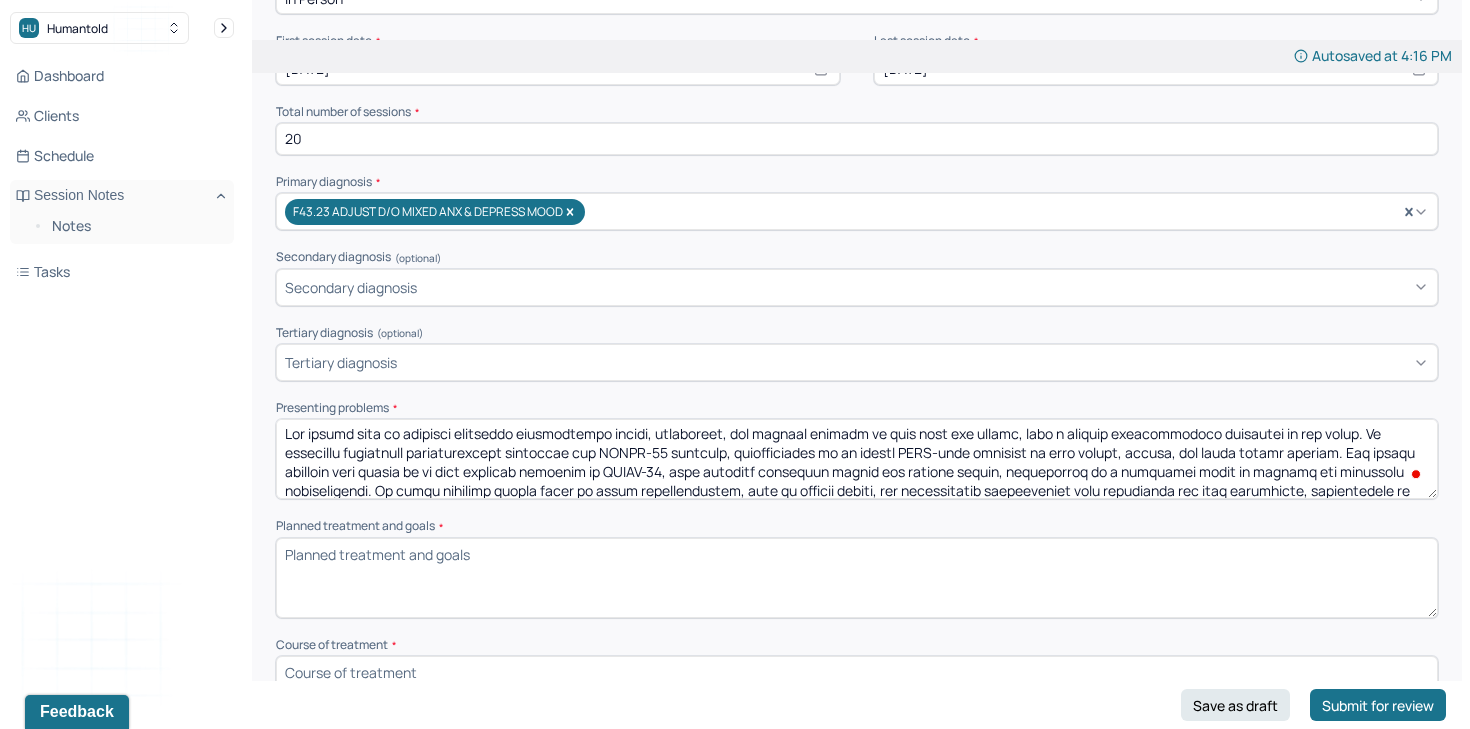 click on "Presenting problems *" at bounding box center [857, 459] 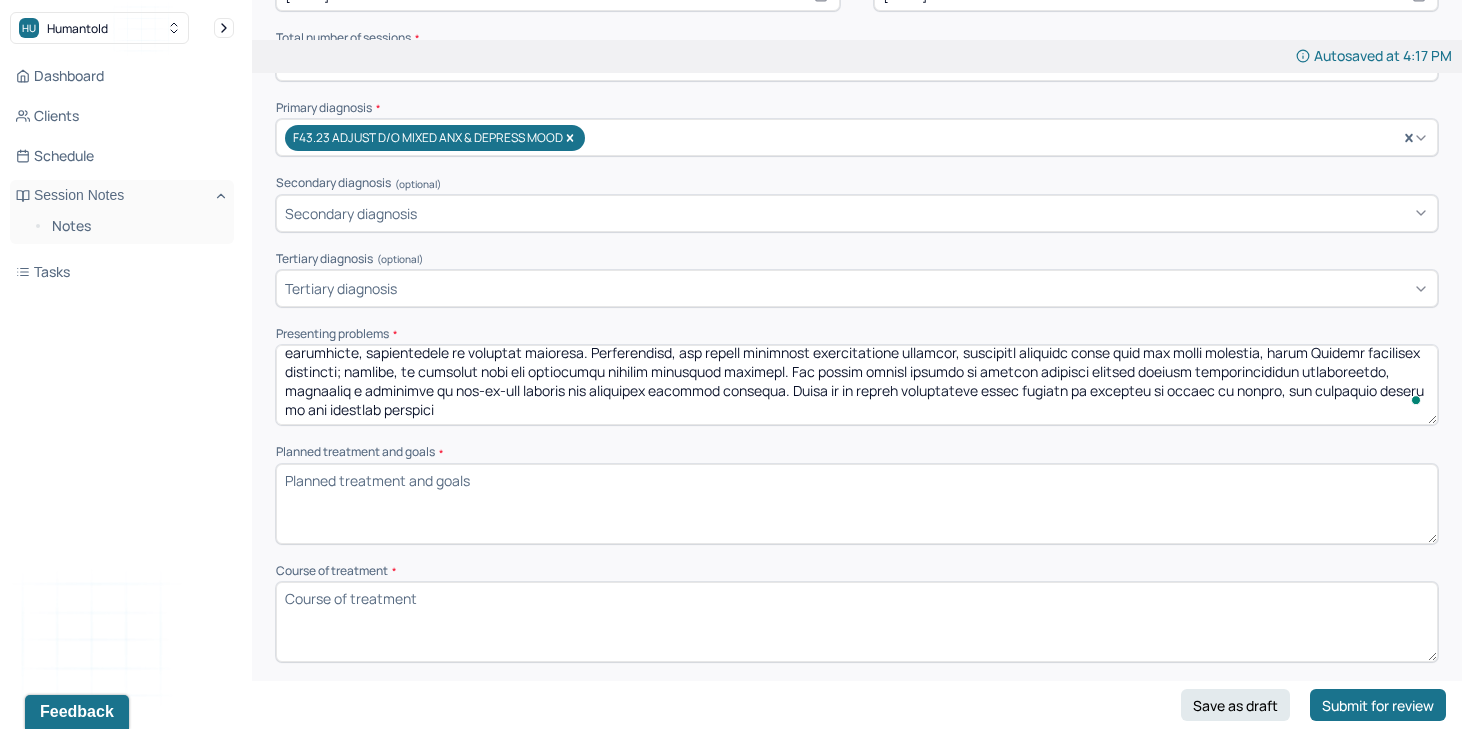 type on "The client came to sessions reporting experiencing apathy, [MEDICAL_DATA], and anxiety related to both life and career, with a notable physiological component to his internal frustration. He described heightened [MEDICAL_DATA] following the [MEDICAL_DATA] pandemic, characterized by an almost [MEDICAL_DATA]-like response to loud noises, sirens, and other sudden stimuli. The client reported that living in an area severely impacted by [MEDICAL_DATA], with frequent ambulance sirens and freezer trucks, contributed to a pervasive sense of anxiety and [MEDICAL_DATA]. He noted becoming easily upset by minor inconveniences, such as delayed trains, and experiencing difficulties with motivation and task completion, particularly in academic settings. Additionally, the client developed physiological symptoms, including elevated heart rate and blood pressure, which [MEDICAL_DATA] initially mitigated; however, he reported that the medication induced emotional numbness. The client sought therapy to address residual anxiety despite pharmacologica..." 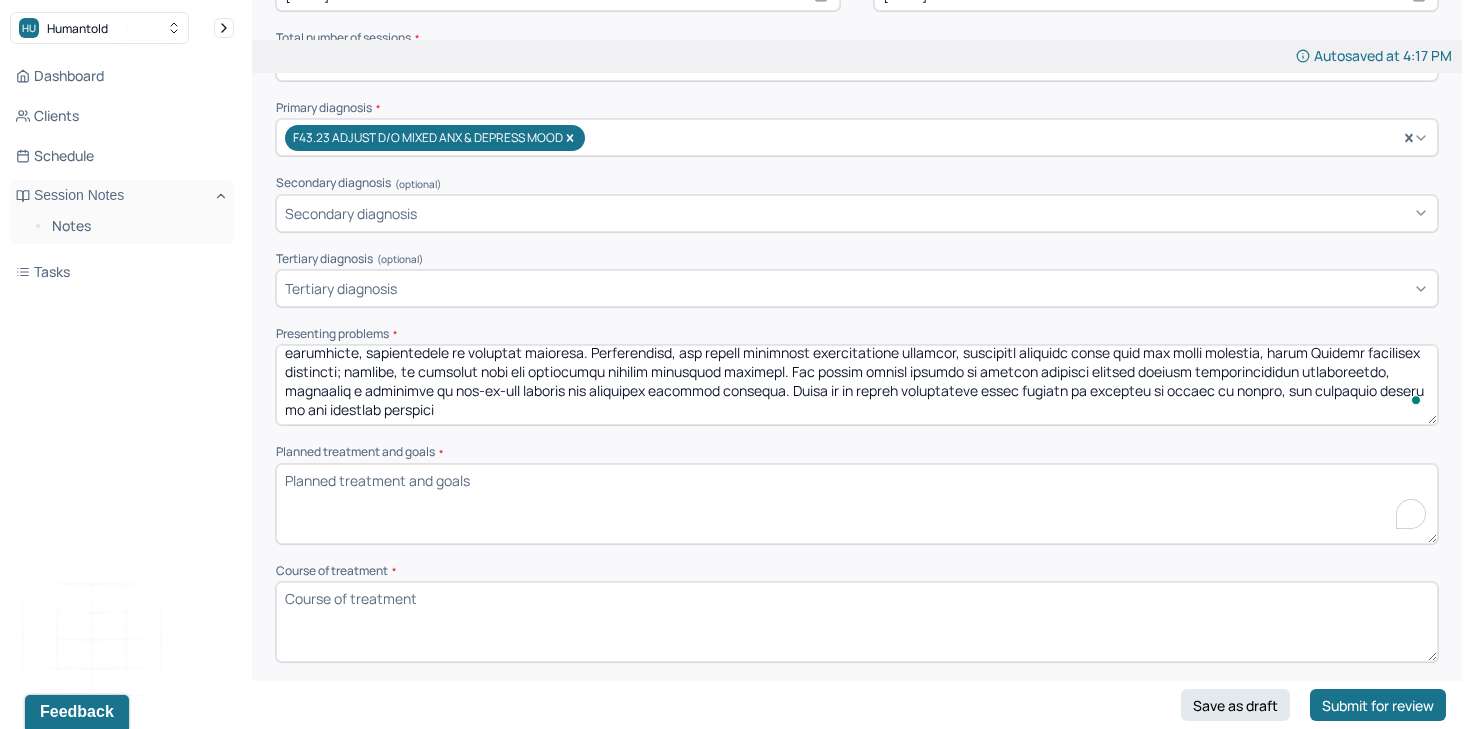 click on "Planned treatment and goals *" at bounding box center (857, 504) 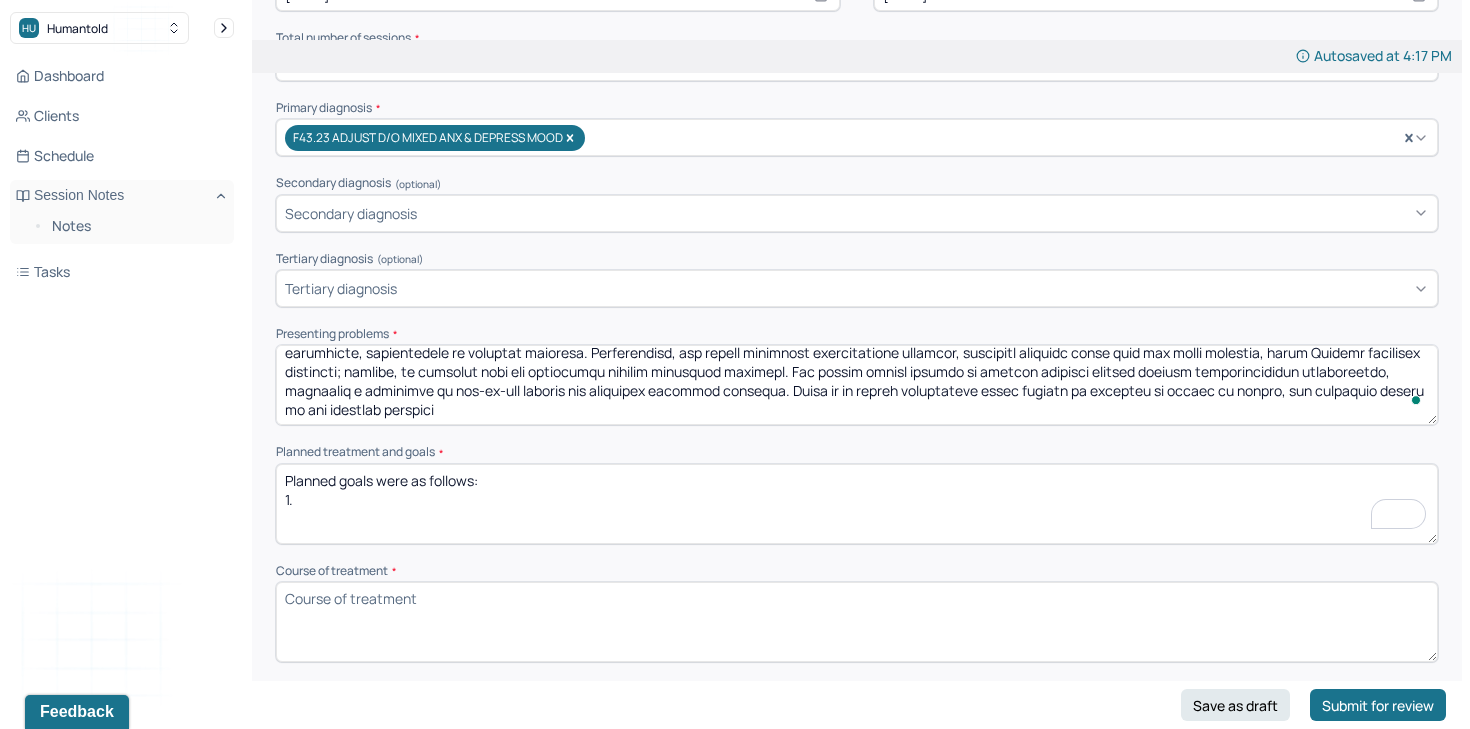 paste on "Finding ways of talking and thinking about these issues that have happened to him to think about it in new ways, process, and put it into a new perspective" 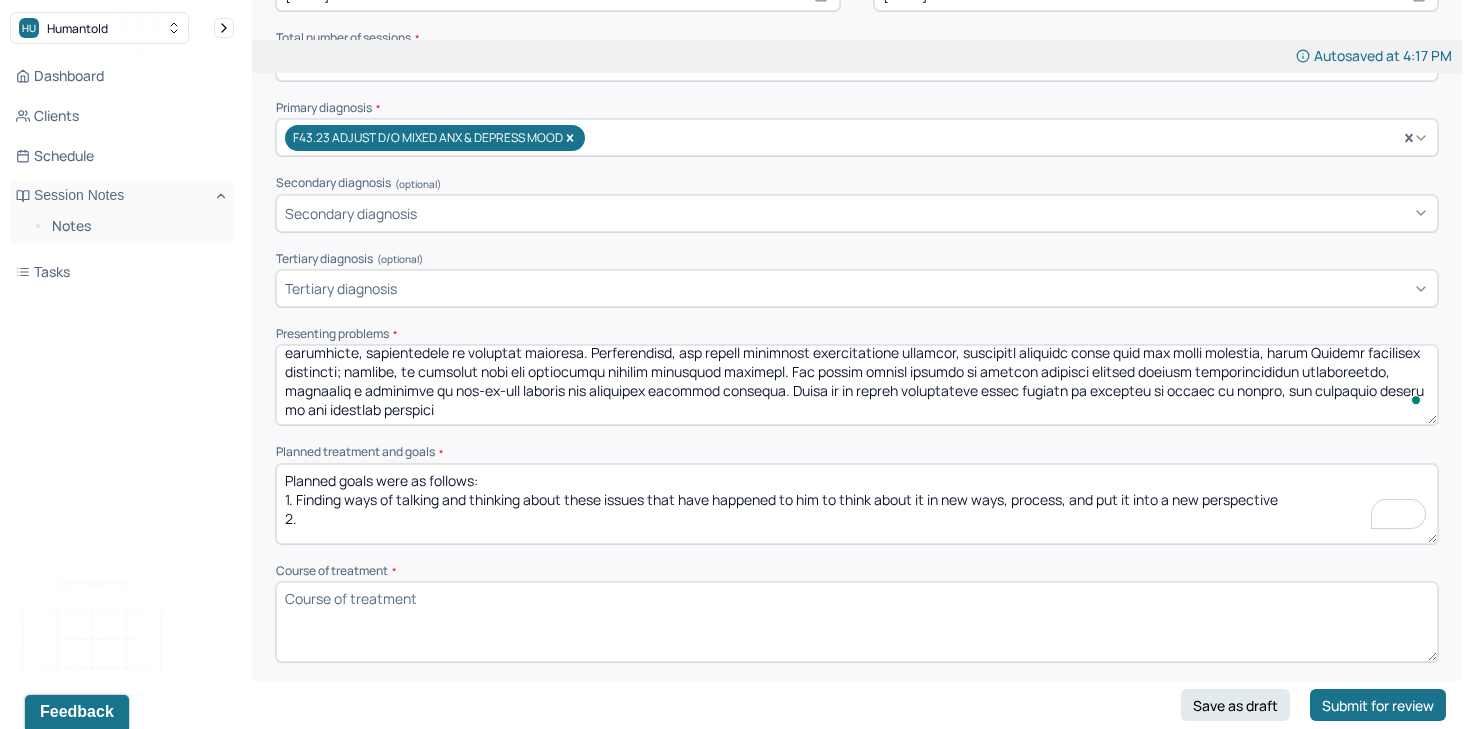 paste on "Promoting insight and self-awareness" 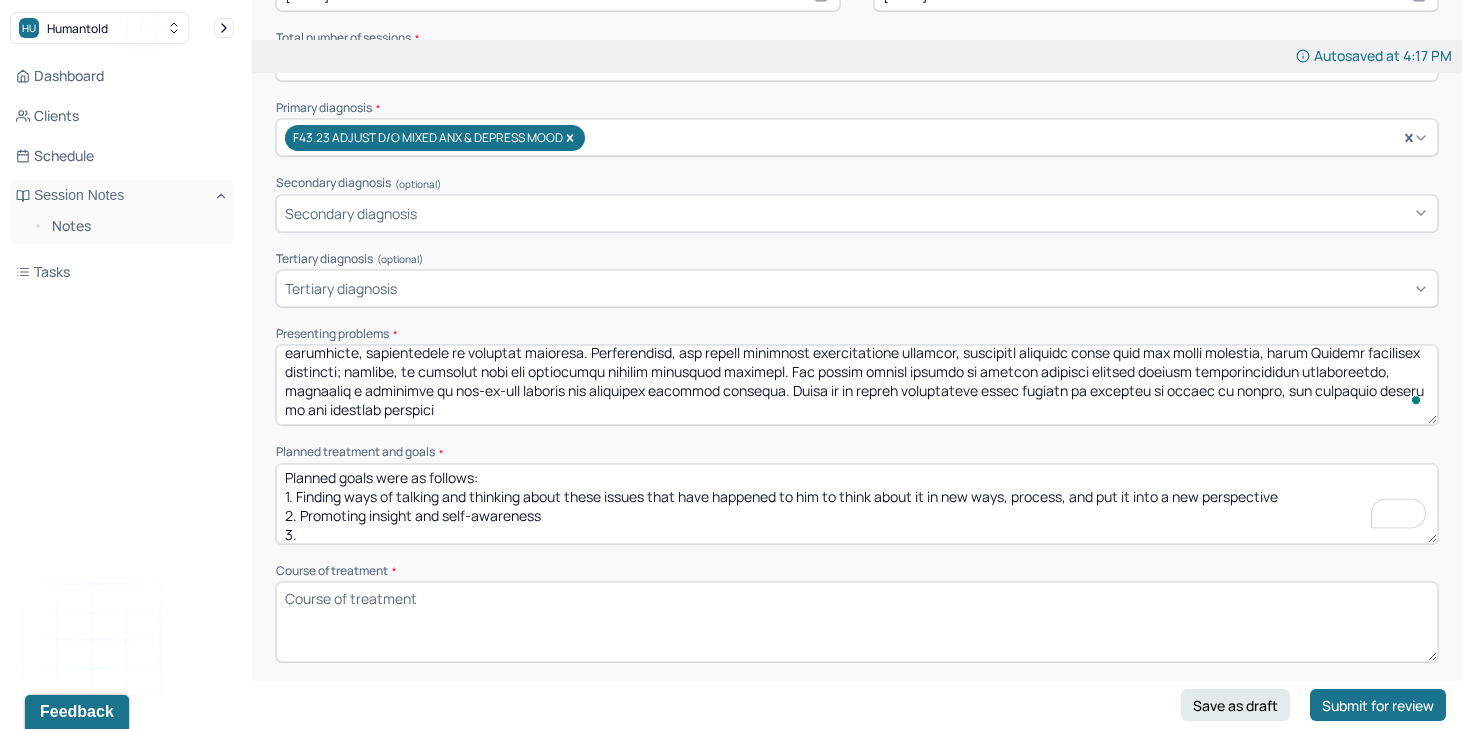 paste on "Coping mechanisms for anxiety, [MEDICAL_DATA], and [MEDICAL_DATA]." 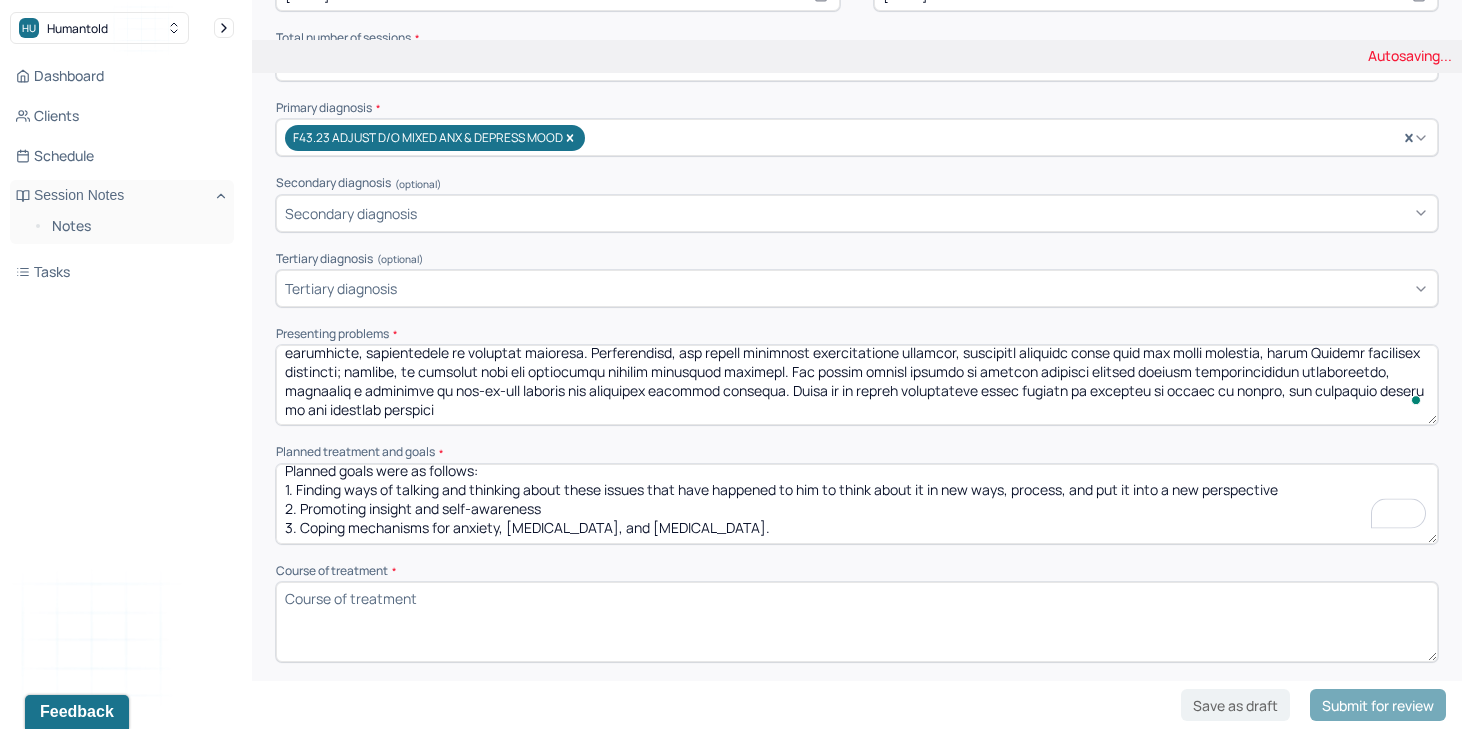type on "Planned goals were as follows:
1. Finding ways of talking and thinking about these issues that have happened to him to think about it in new ways, process, and put it into a new perspective
2. Promoting insight and self-awareness
3. Coping mechanisms for anxiety, [MEDICAL_DATA], and [MEDICAL_DATA]." 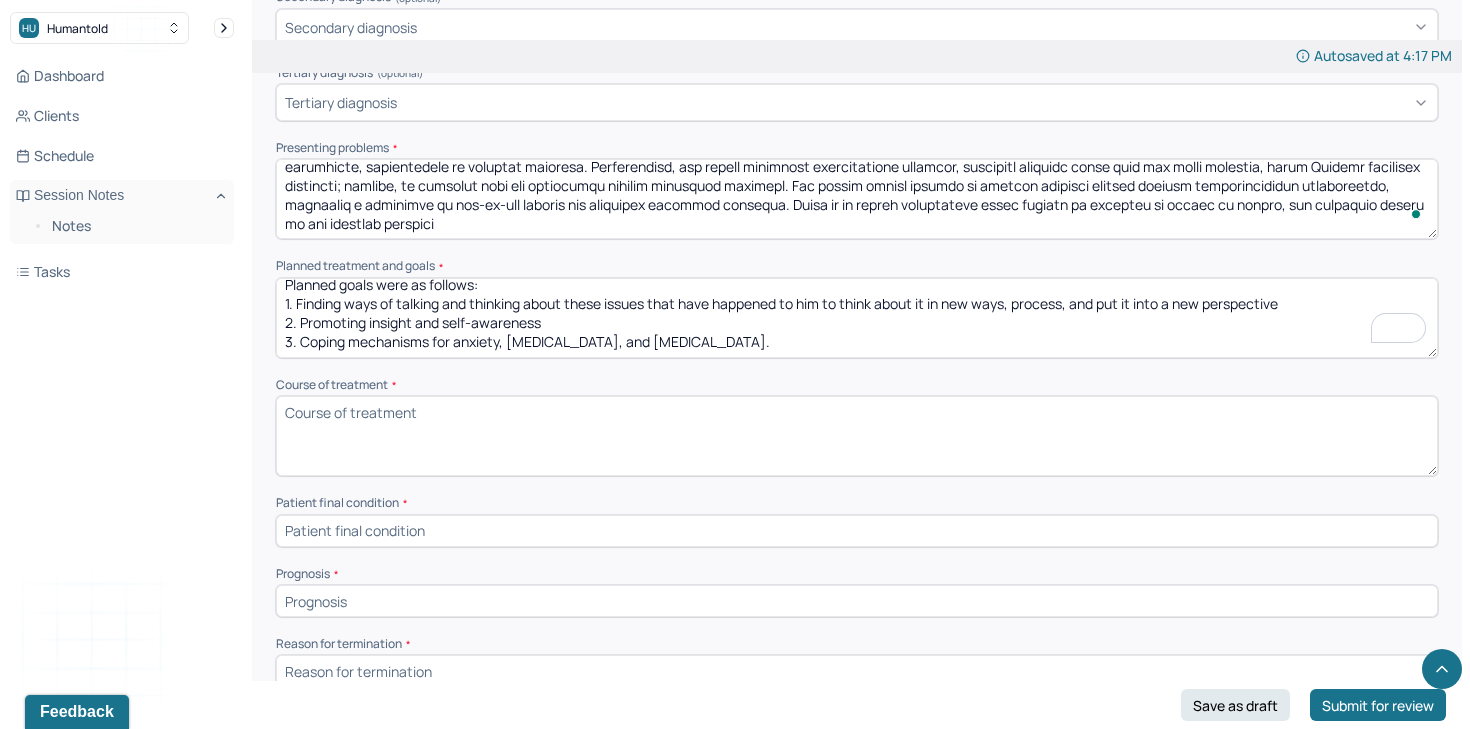 click on "Course of treatment *" at bounding box center (857, 436) 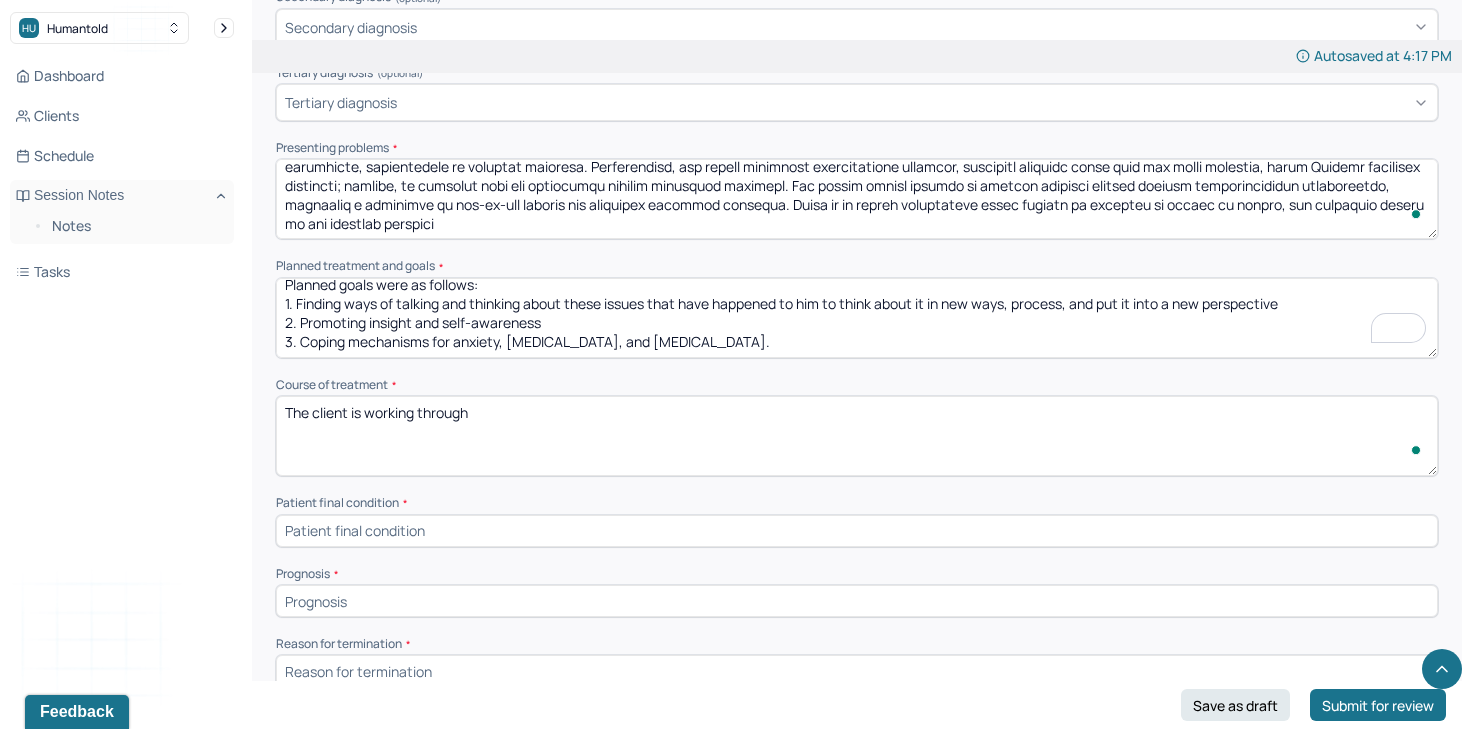 click on "The client is working through" at bounding box center (857, 436) 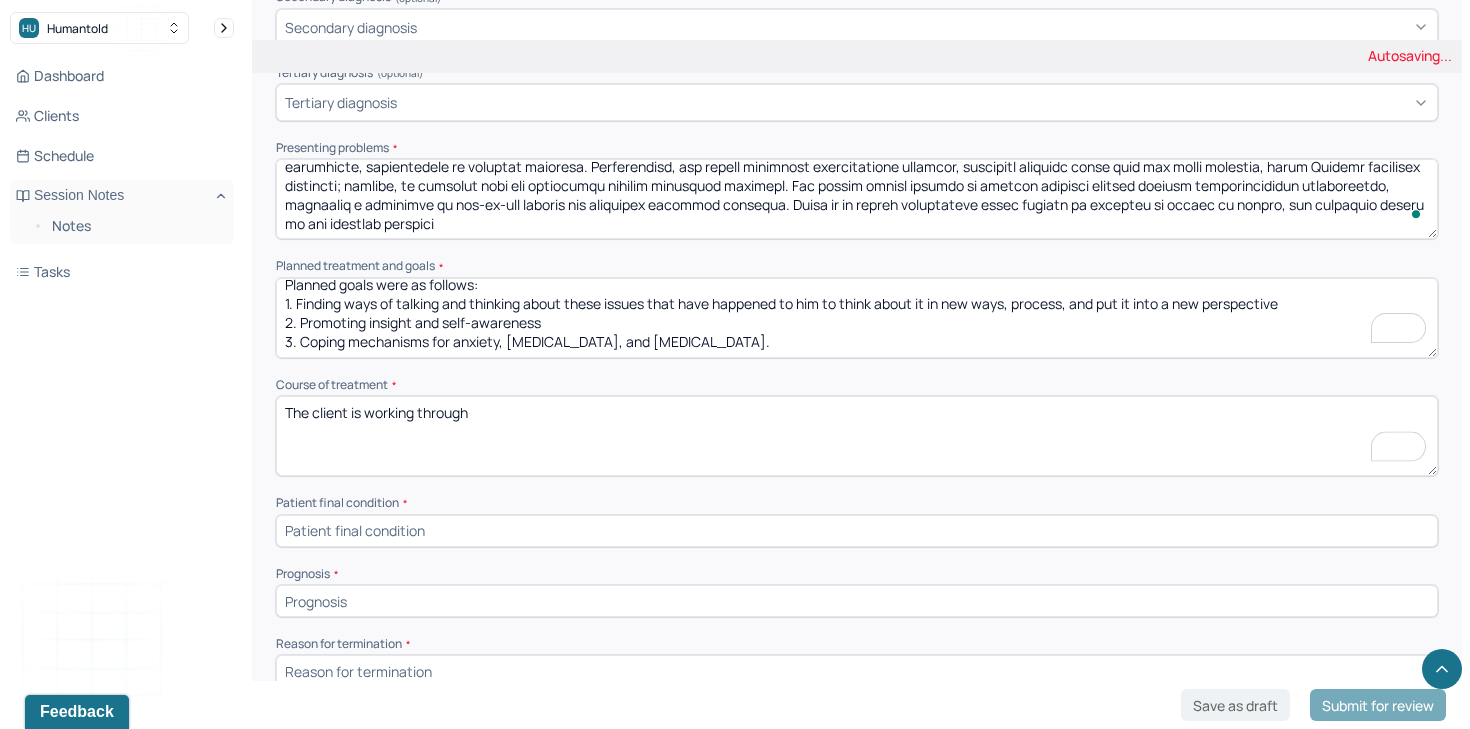 click on "The client is working through" at bounding box center (857, 436) 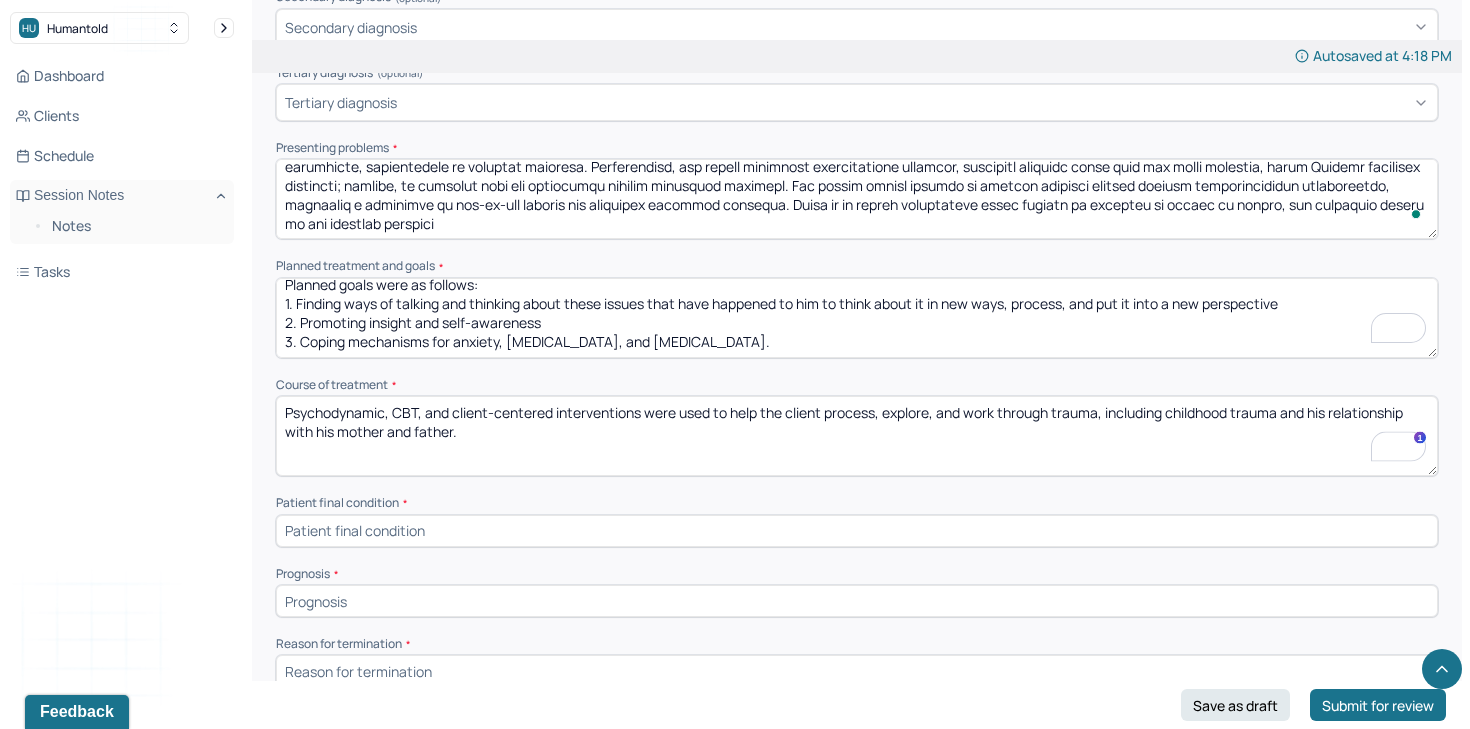 click on "Psychodynamic, CBT, and client-centered interventions were used to help the client process, explore, and work through trauma, including childhood trauma and his relationship with his mother and father." at bounding box center [857, 436] 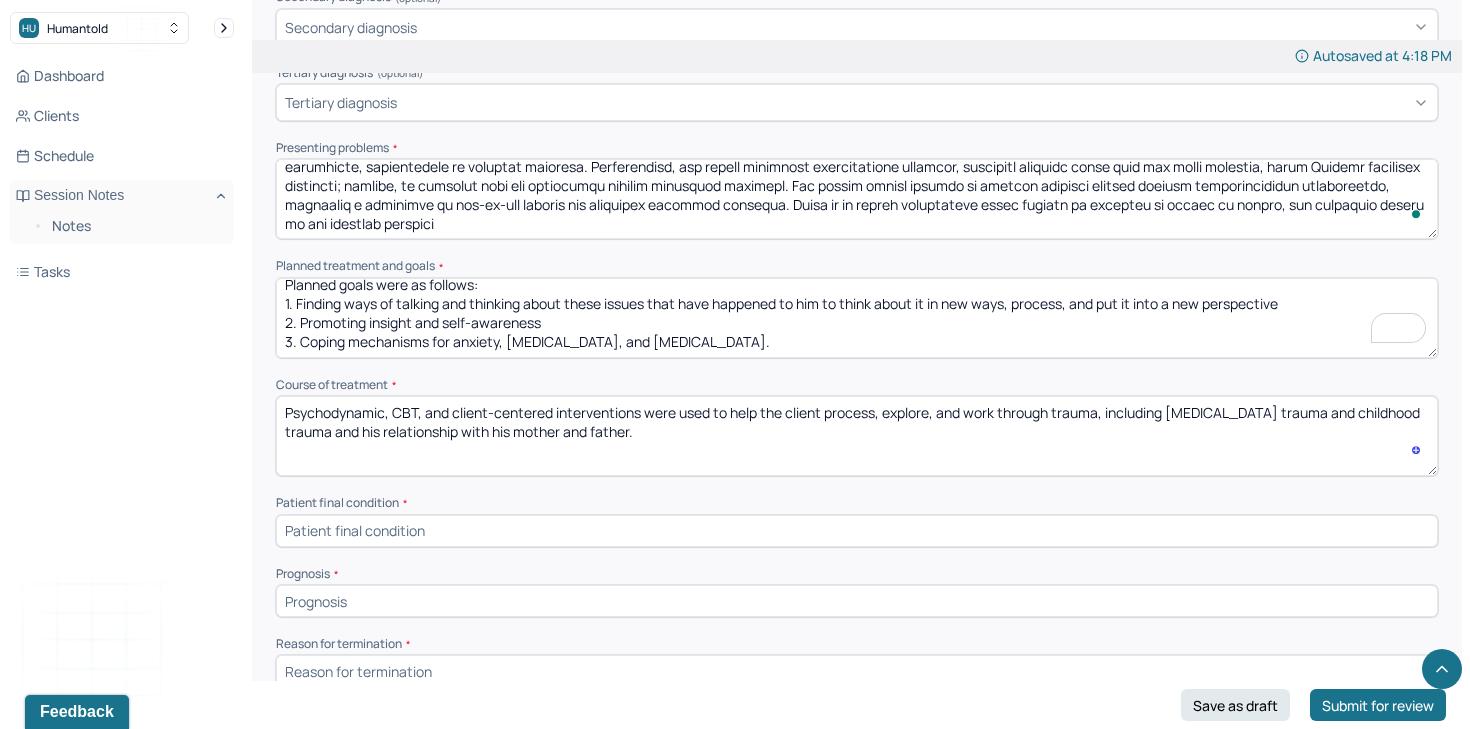 click on "Psychodynamic, CBT, and client-centered interventions were used to help the client process, explore, and work through trauma, including childhood trauma and his relationship with his mother and father." at bounding box center [857, 436] 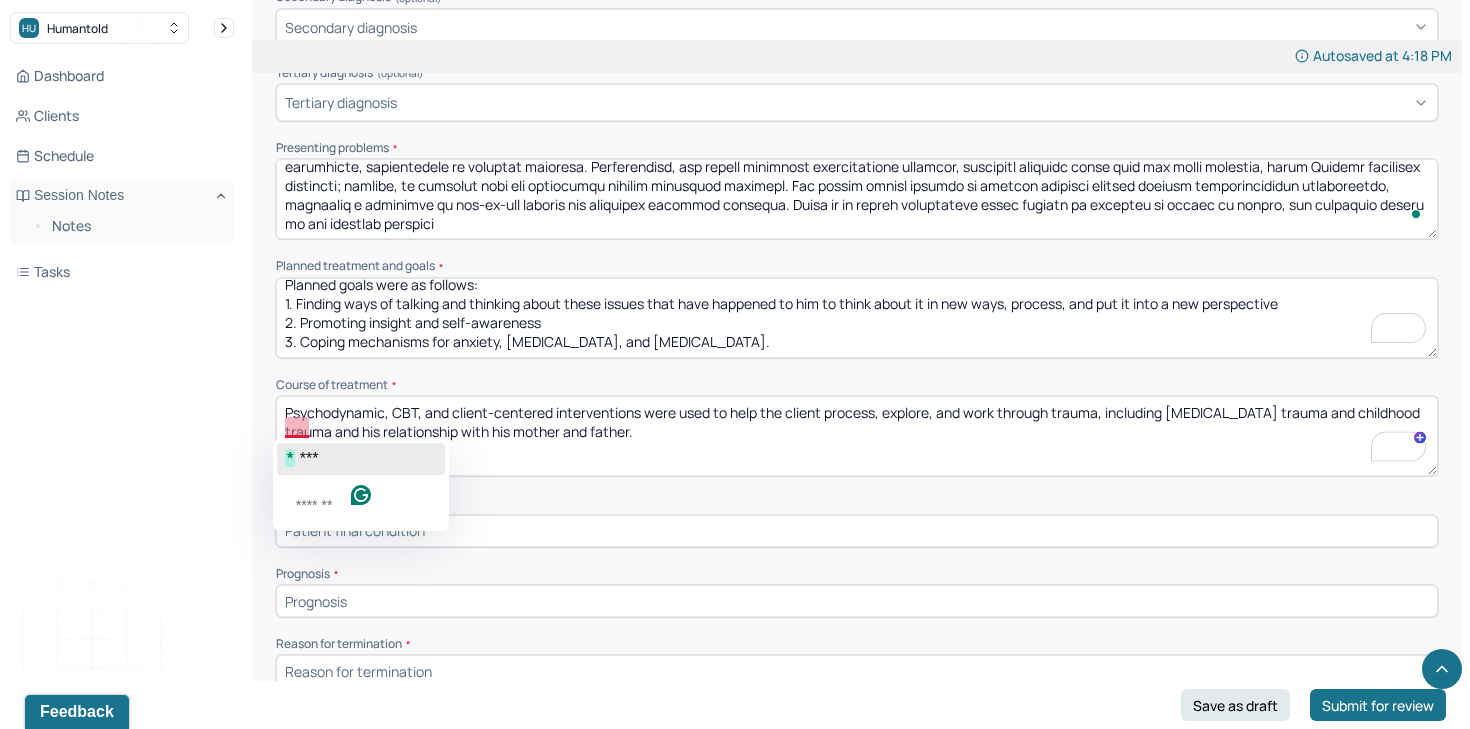 click 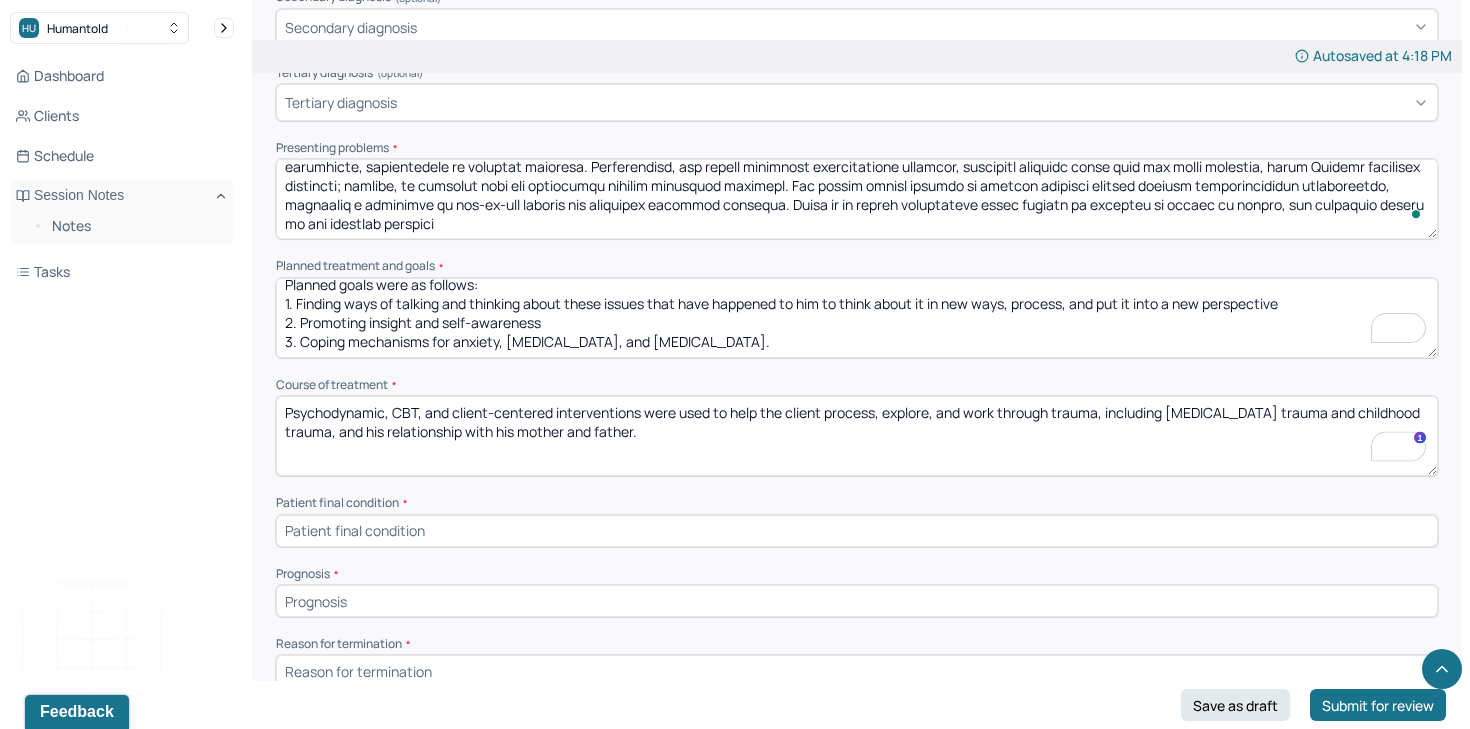 click on "Psychodynamic, CBT, and client-centered interventions were used to help the client process, explore, and work through trauma, including [MEDICAL_DATA] trauma and childhood trauma and his relationship with his mother and father." at bounding box center [857, 436] 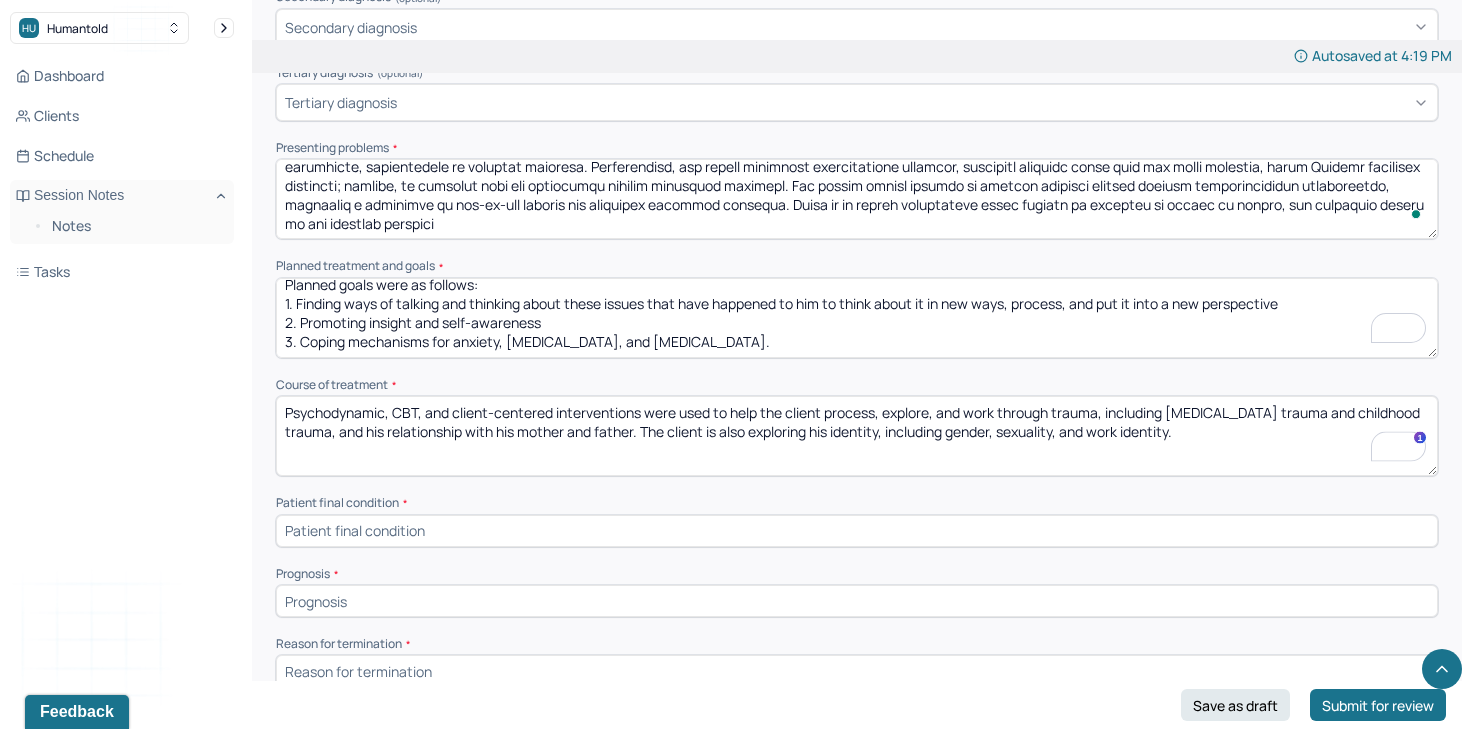 type on "Psychodynamic, CBT, and client-centered interventions were used to help the client process, explore, and work through trauma, including [MEDICAL_DATA] trauma and childhood trauma, and his relationship with his mother and father. The client is also exploring his identity, including gender, sexuality, and work identity." 